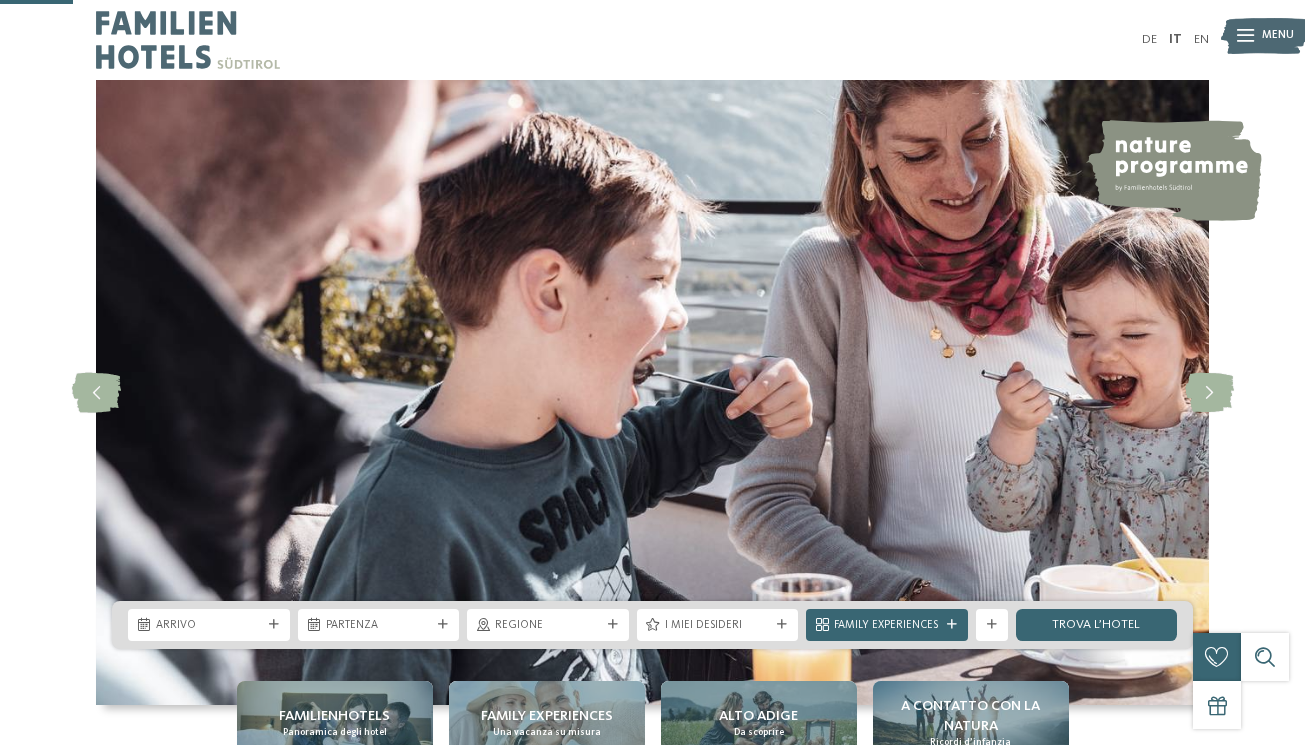 click on "Arrivo" at bounding box center (209, 626) 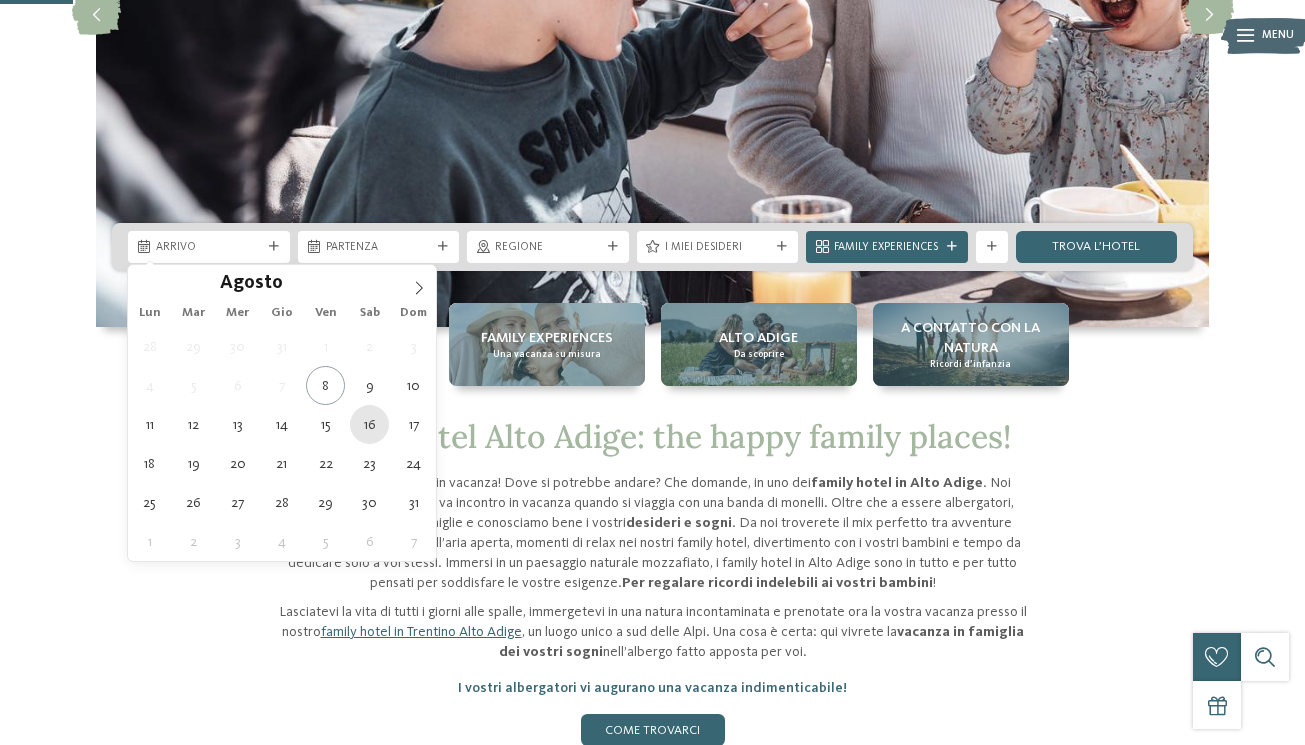 scroll, scrollTop: 378, scrollLeft: 0, axis: vertical 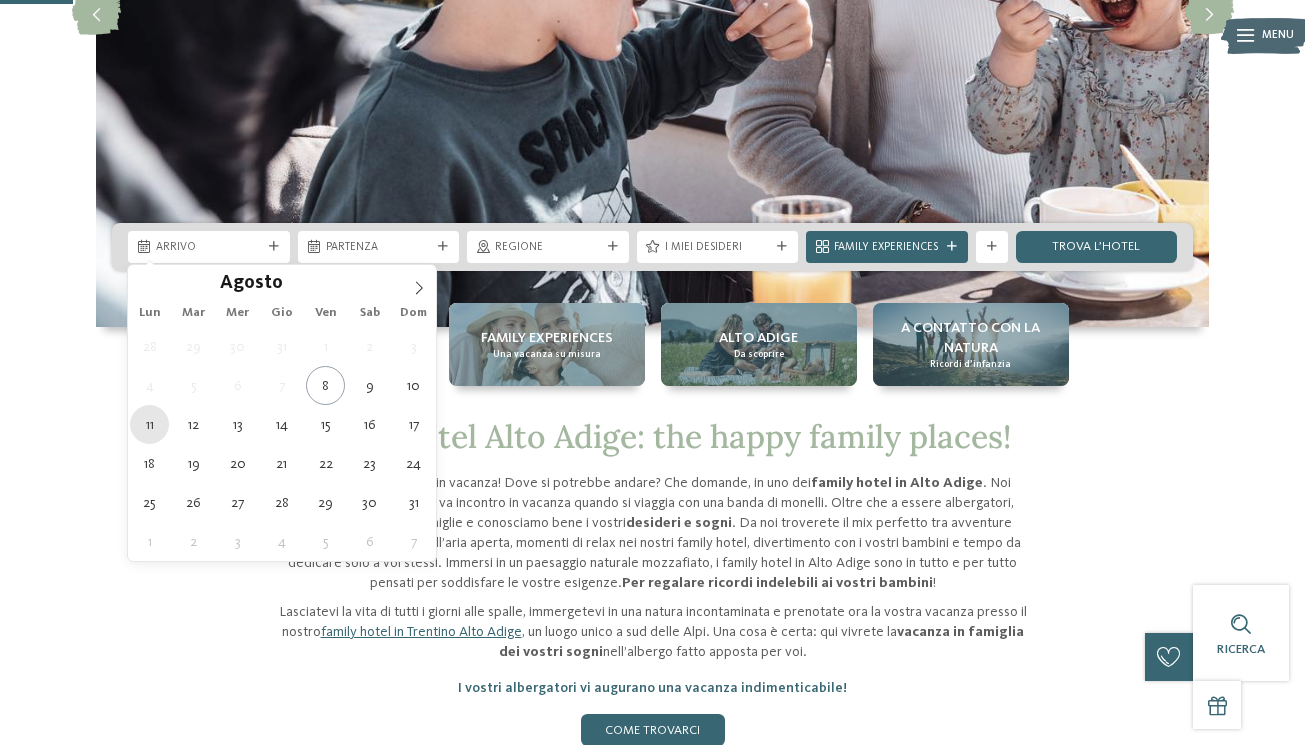 type on "11.08.2025" 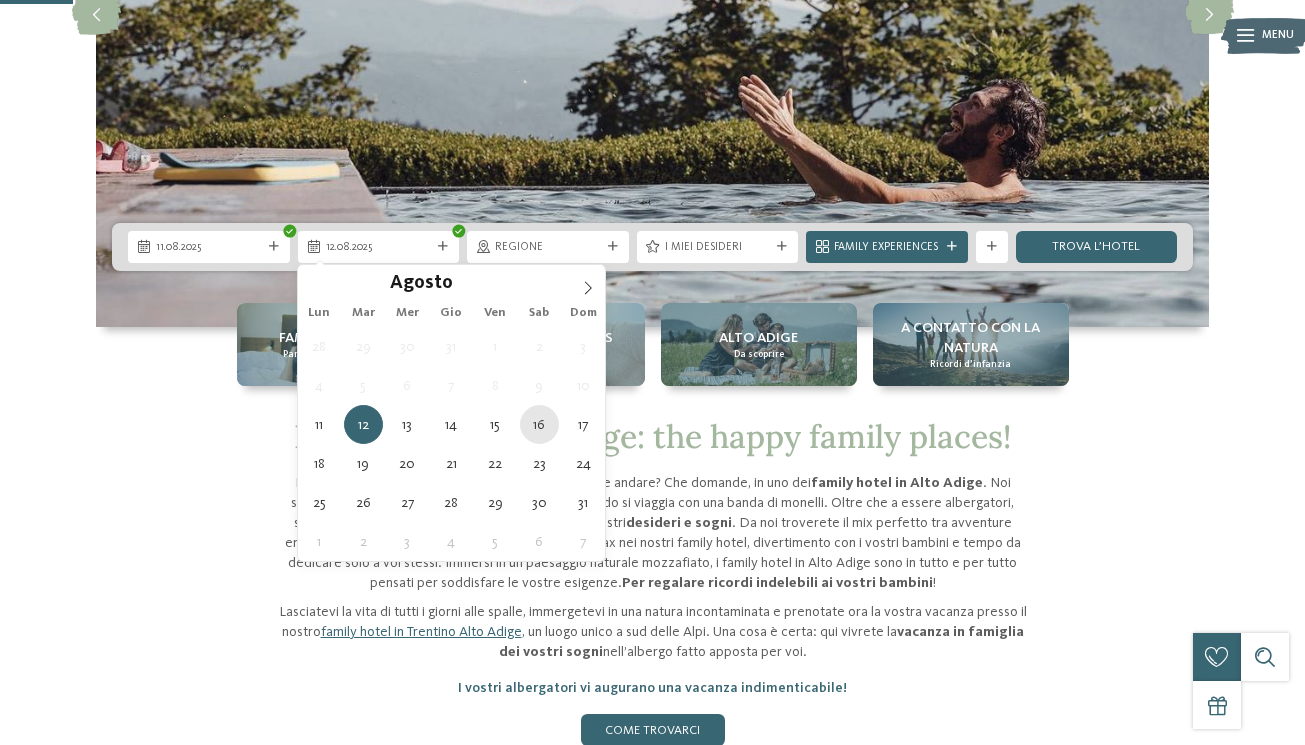 type on "16.08.2025" 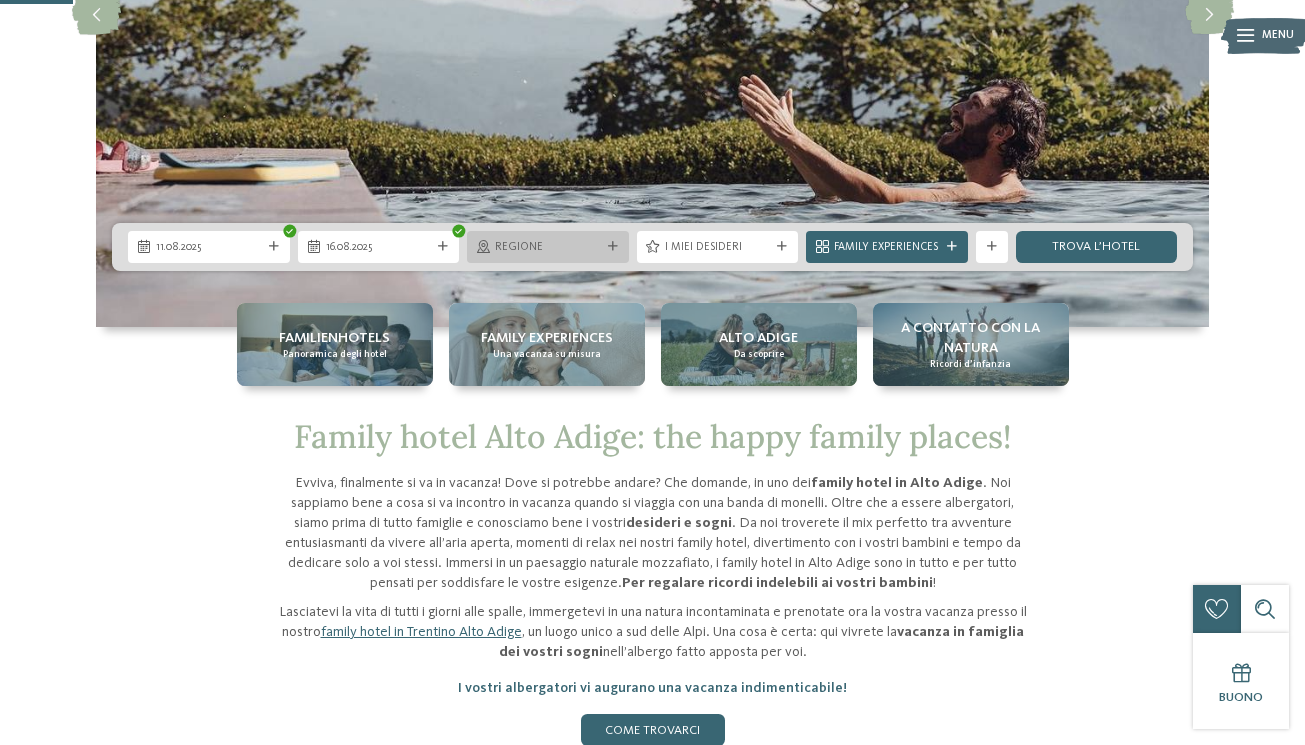 click at bounding box center (613, 247) 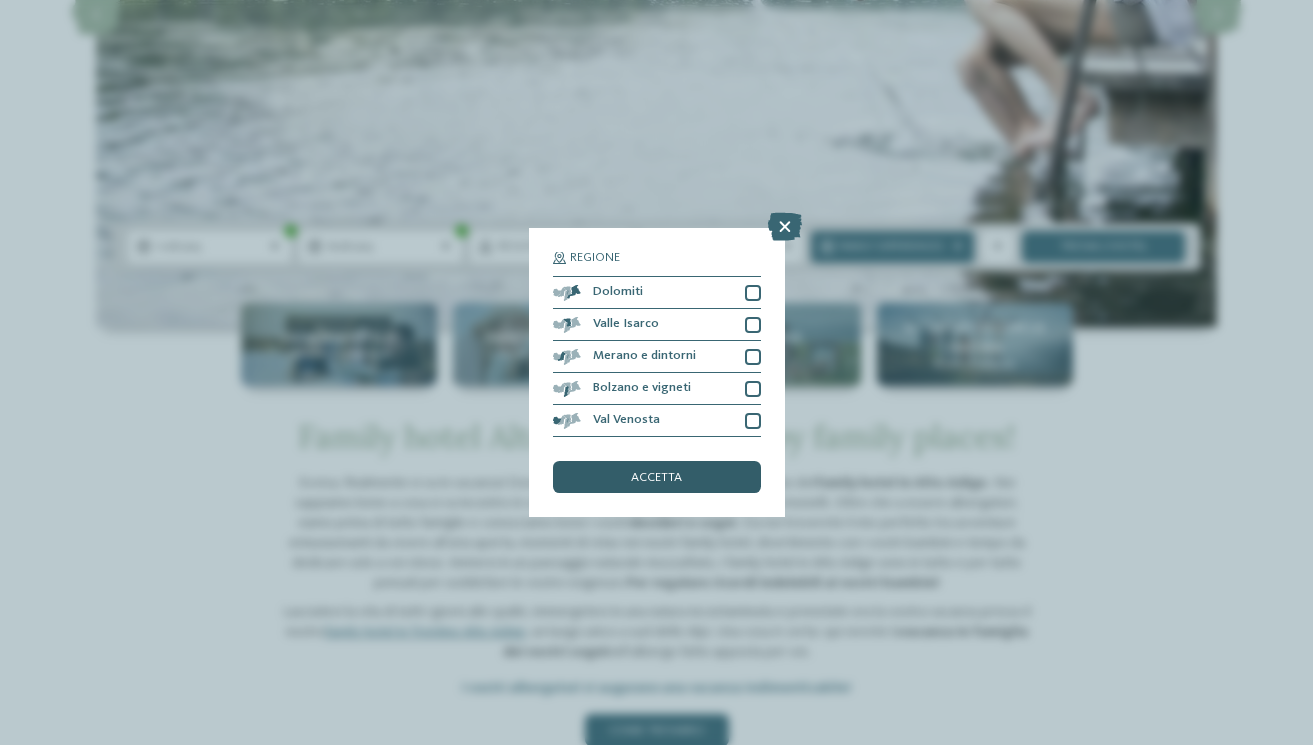 click on "accetta" at bounding box center [656, 478] 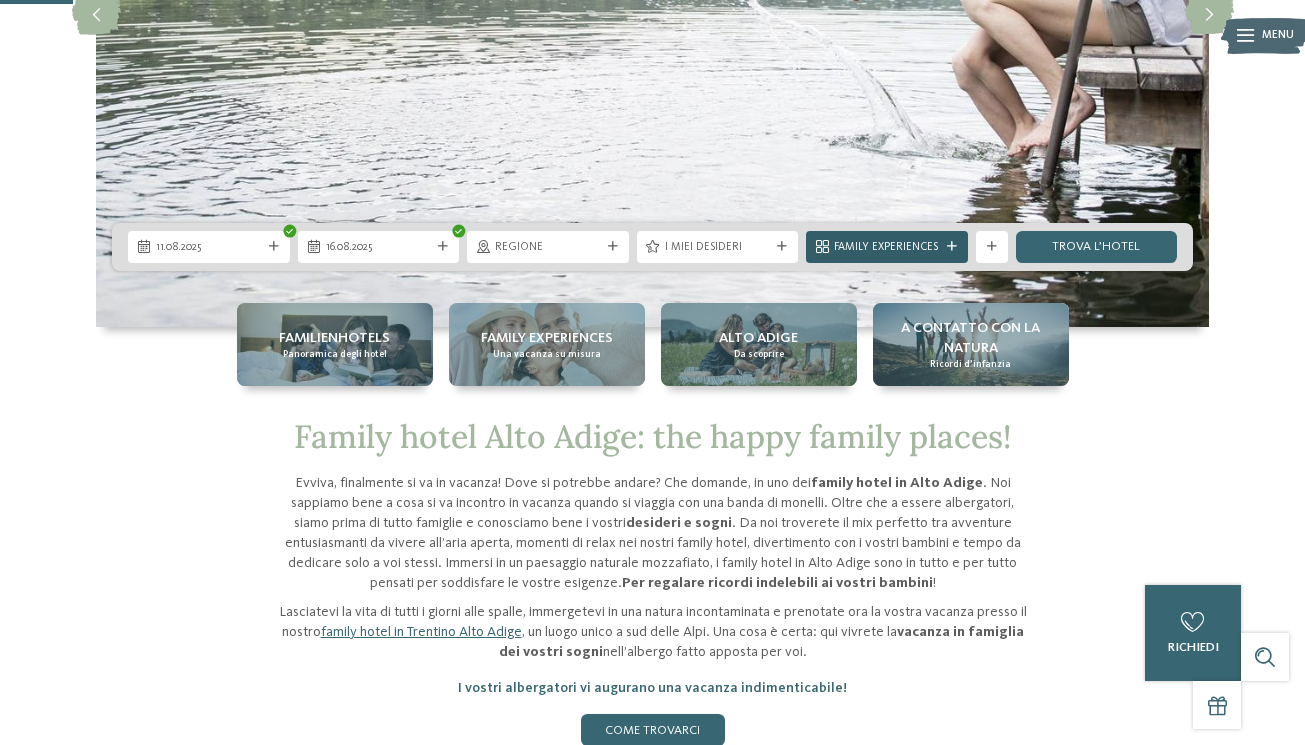 click on "Family Experiences" at bounding box center (887, 248) 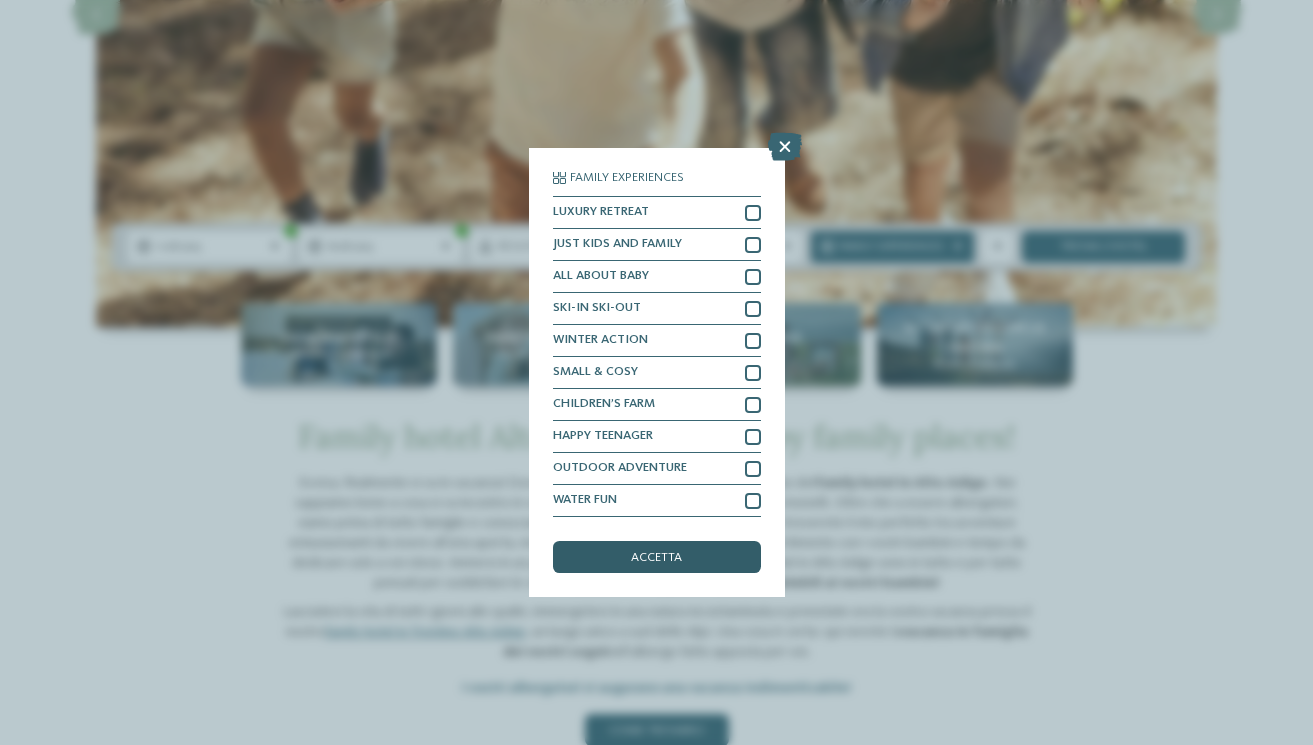 click on "accetta" at bounding box center [656, 558] 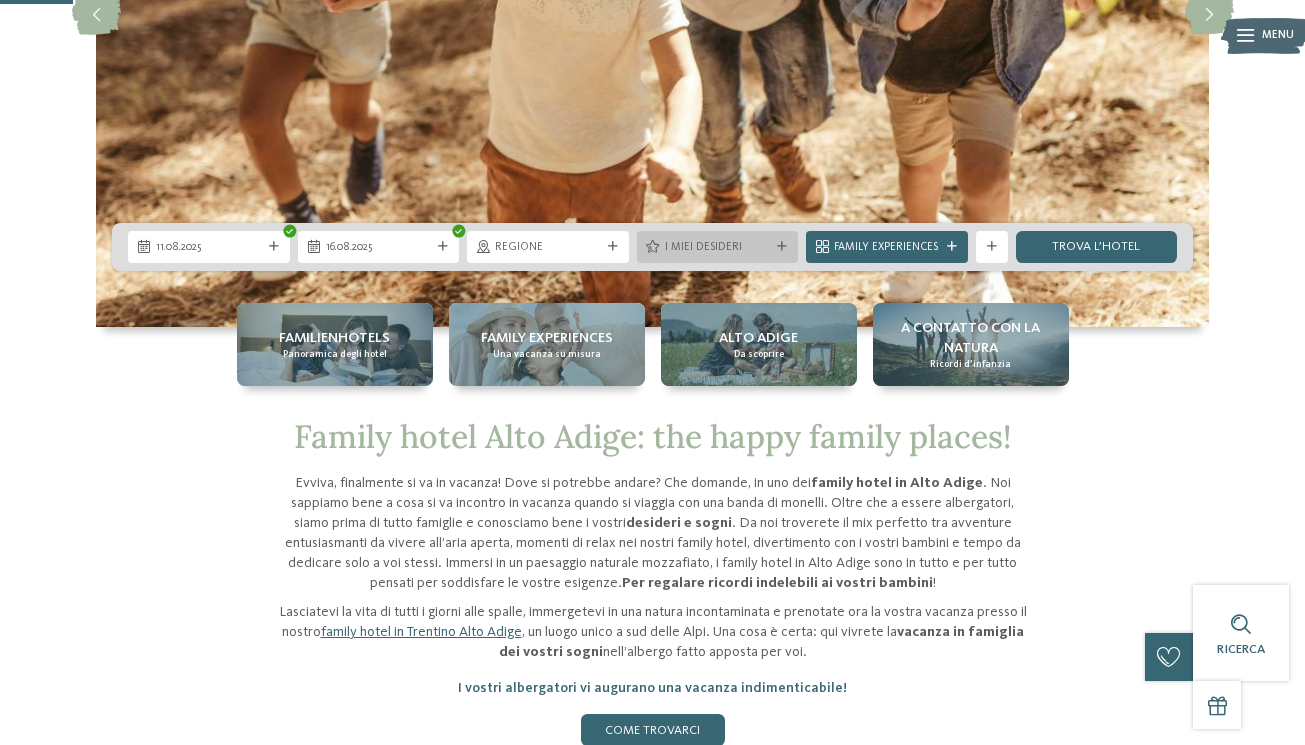 click at bounding box center [782, 247] 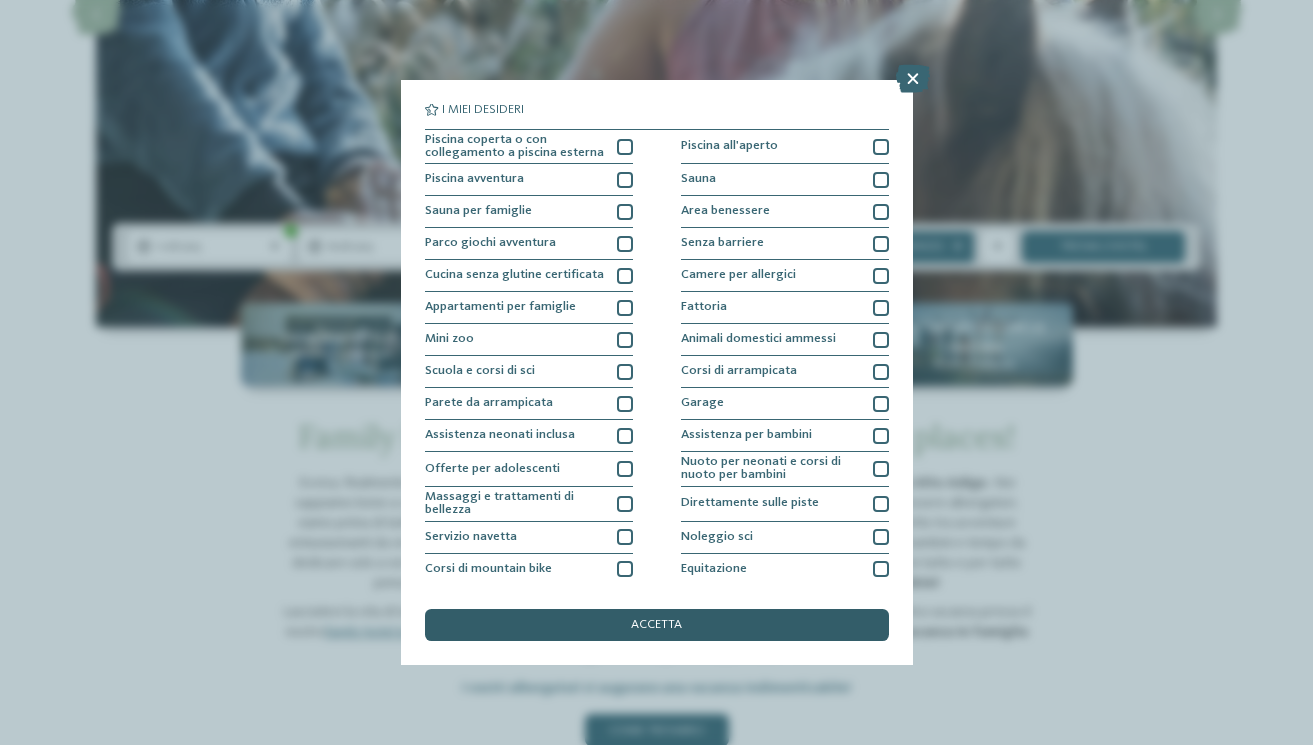 click on "accetta" at bounding box center (656, 625) 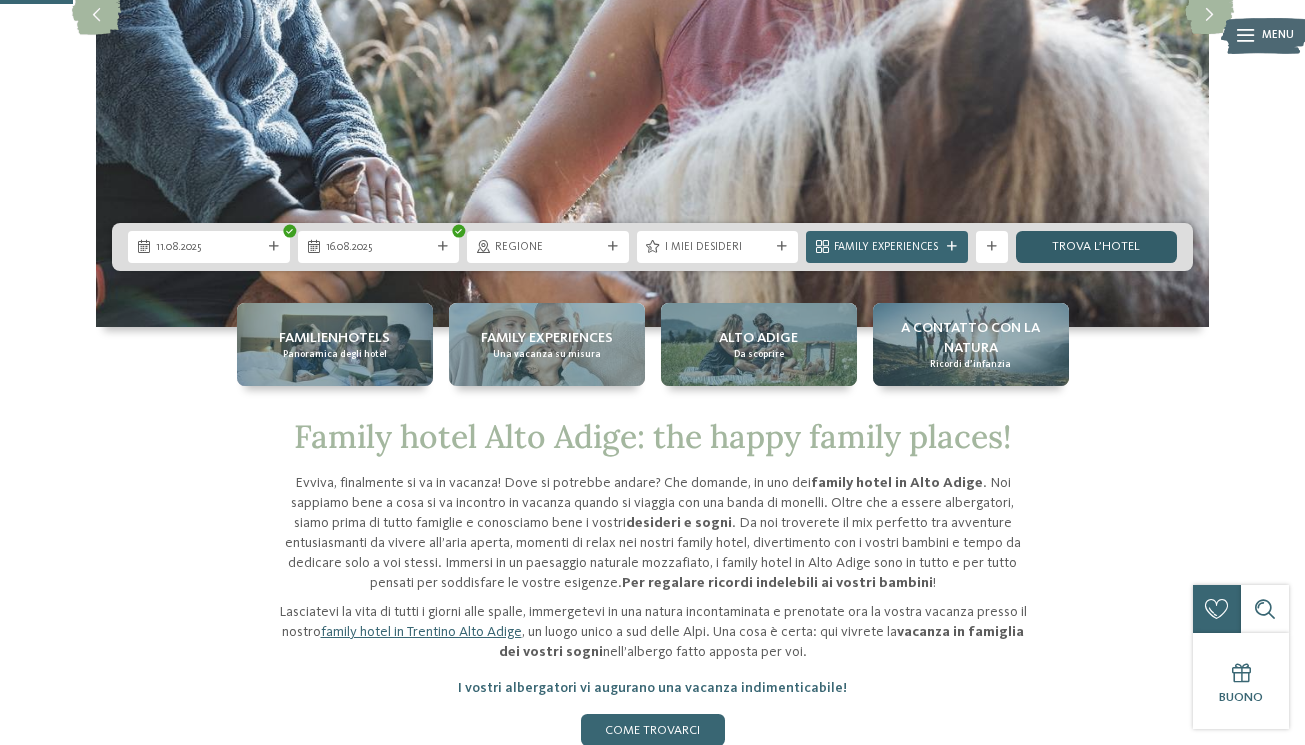 click on "trova l’hotel" at bounding box center [1097, 247] 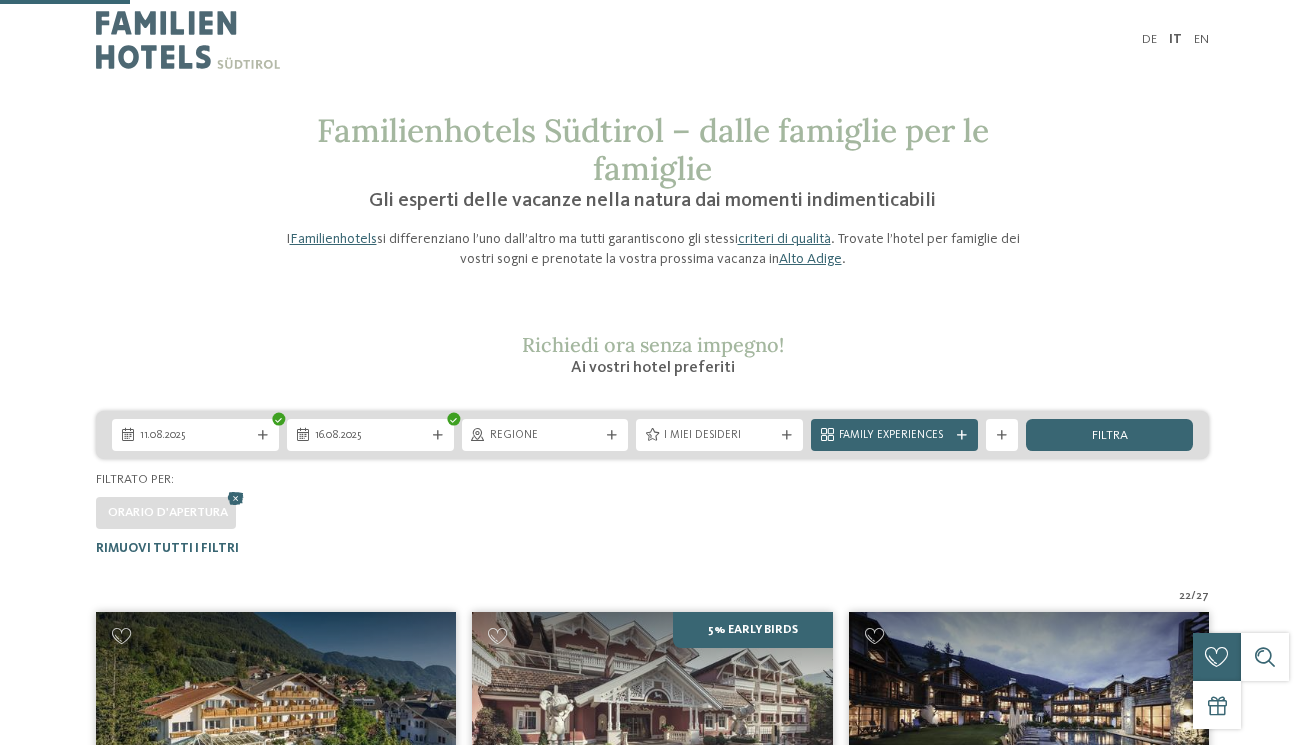 scroll, scrollTop: 491, scrollLeft: 0, axis: vertical 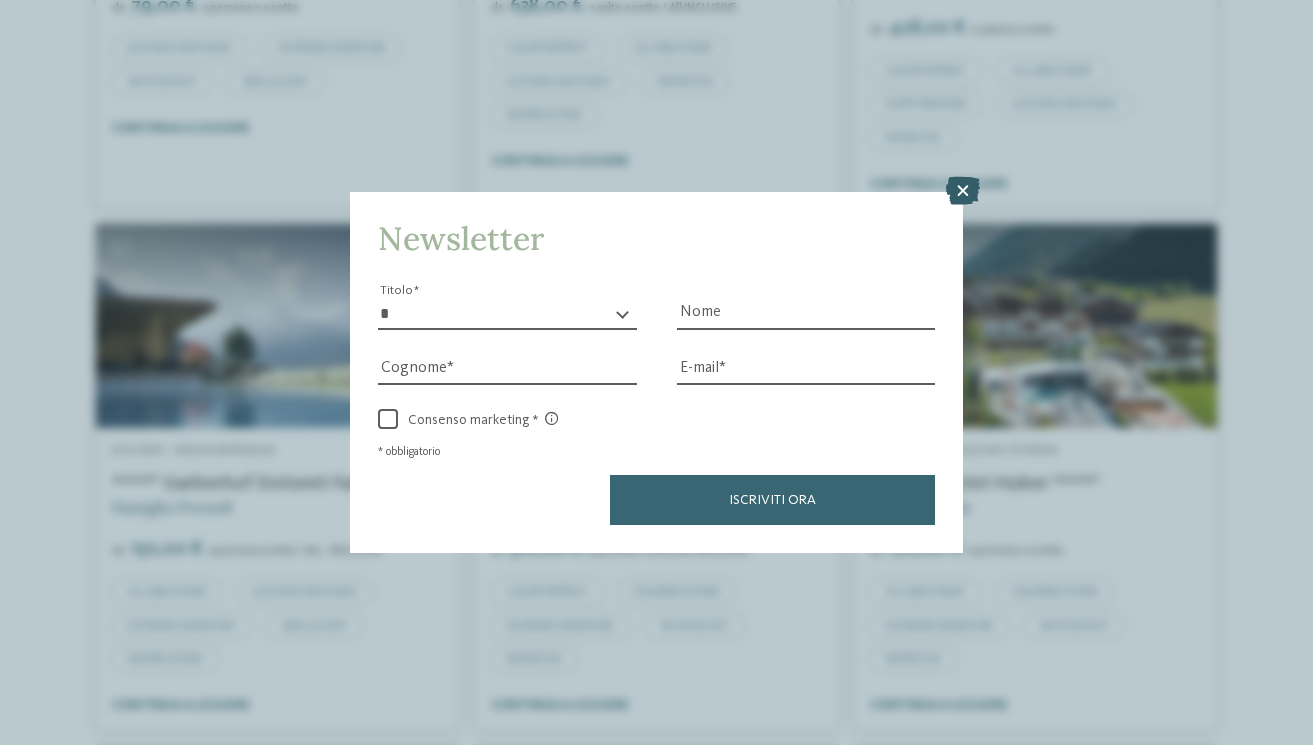 click at bounding box center (963, 191) 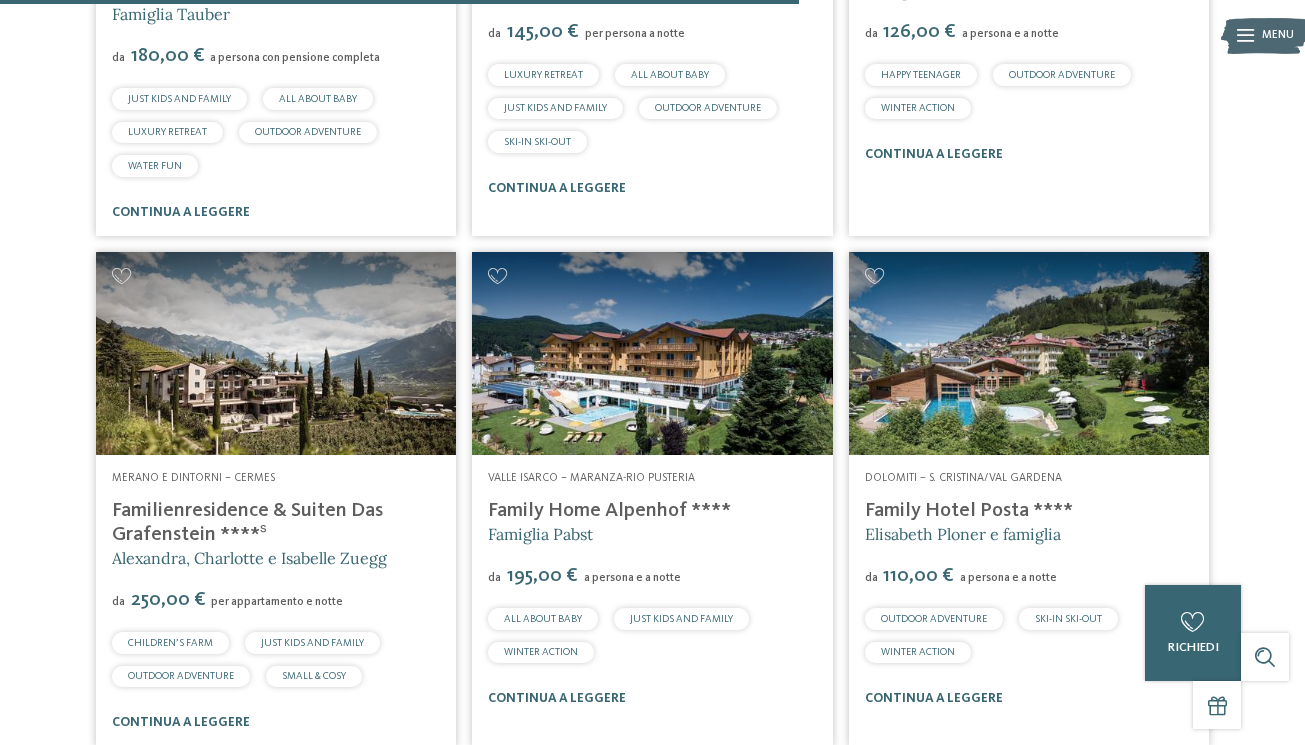 scroll, scrollTop: 3019, scrollLeft: 0, axis: vertical 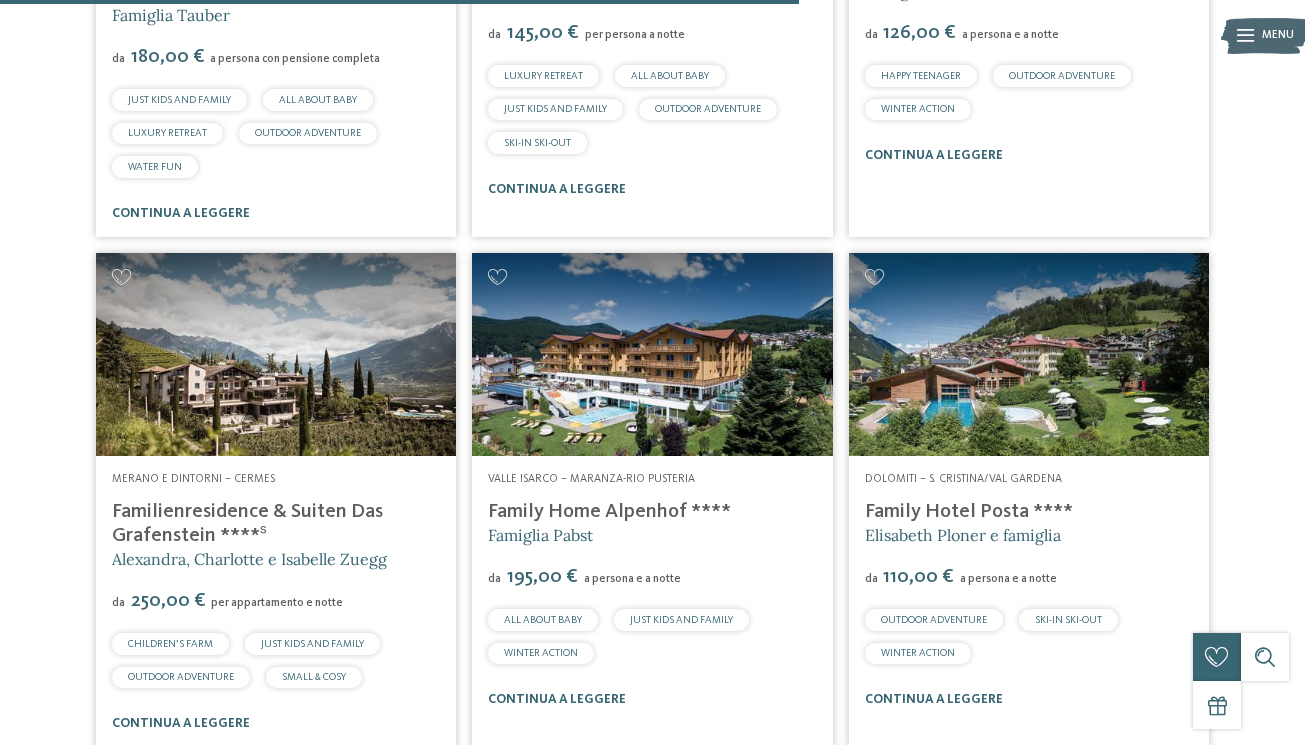 click at bounding box center (652, 354) 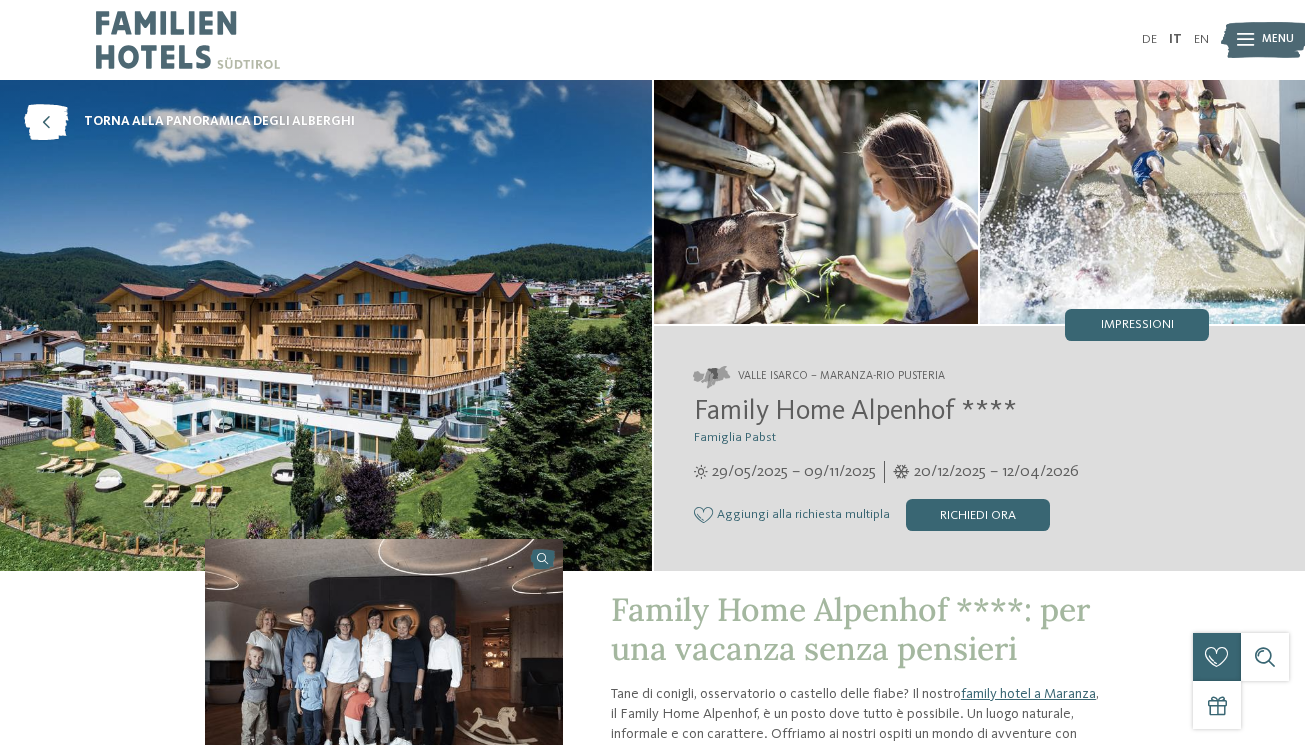 scroll, scrollTop: 0, scrollLeft: 0, axis: both 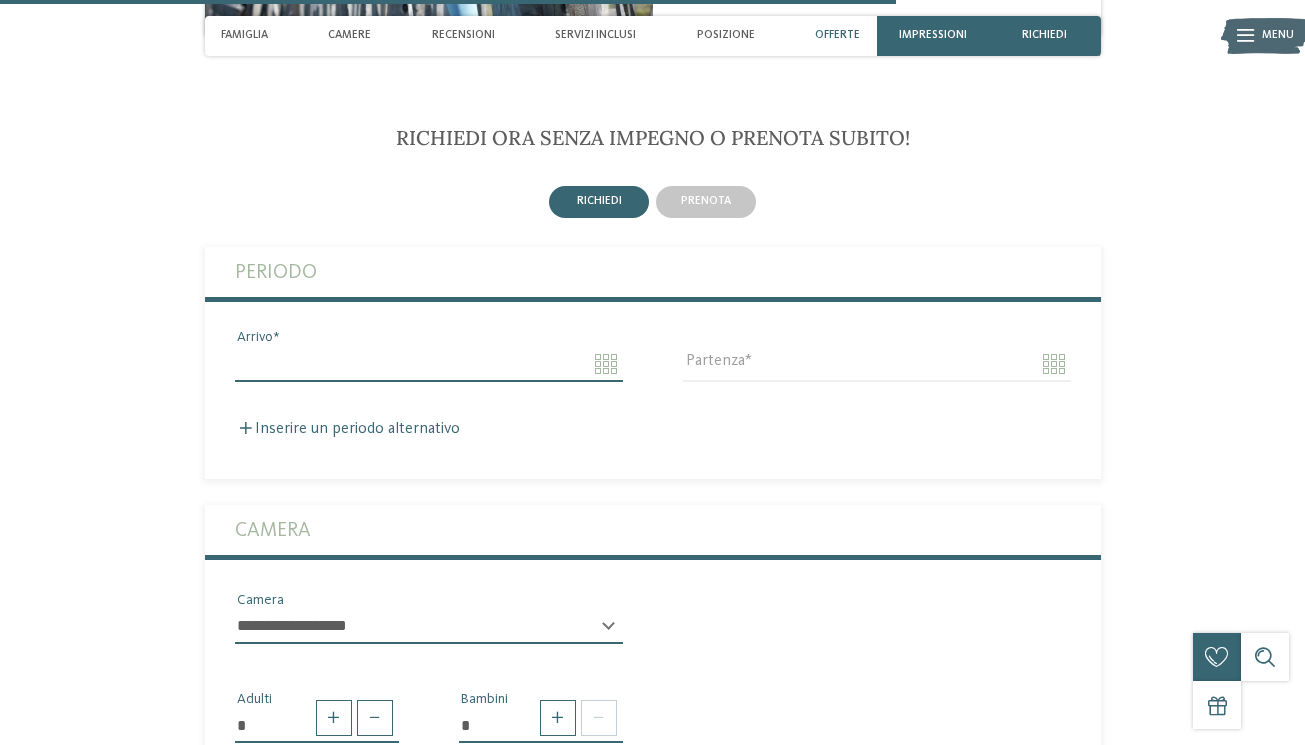 click on "Solo un momento – il sito web sta caricando …
DE
IT" at bounding box center (652, -597) 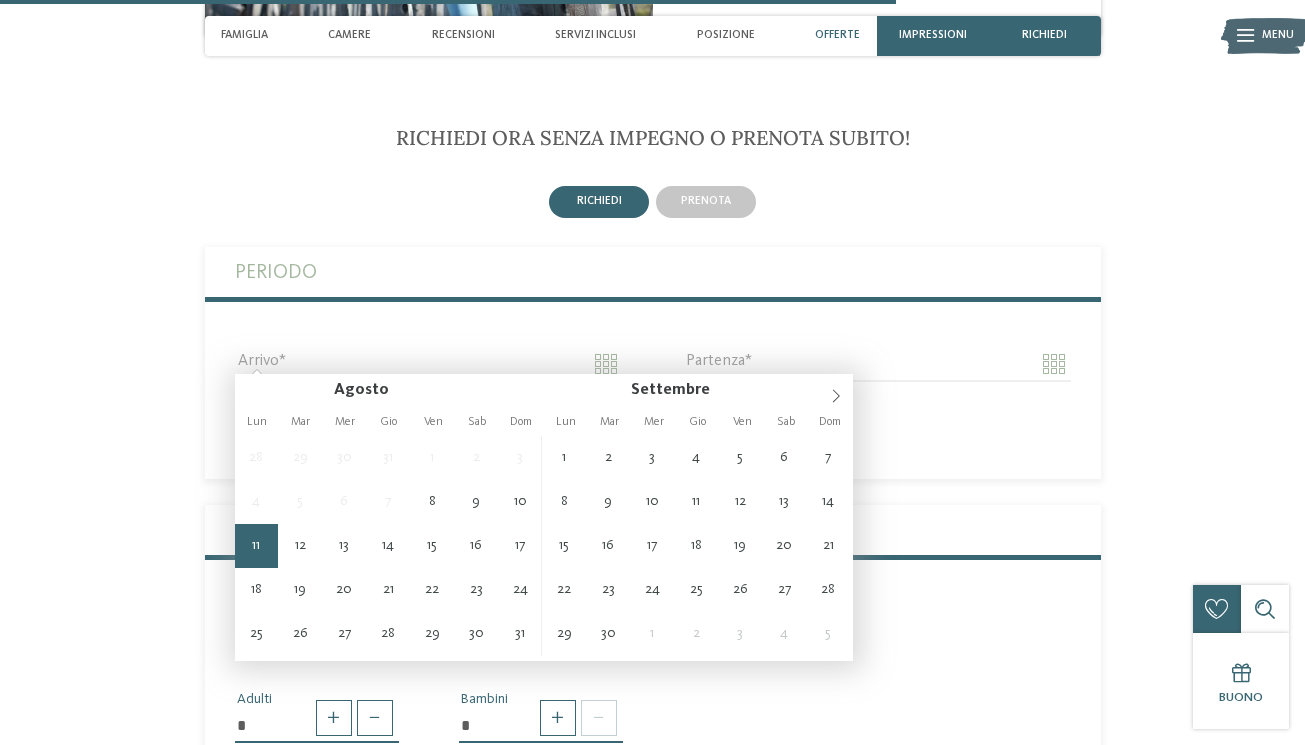 type on "**********" 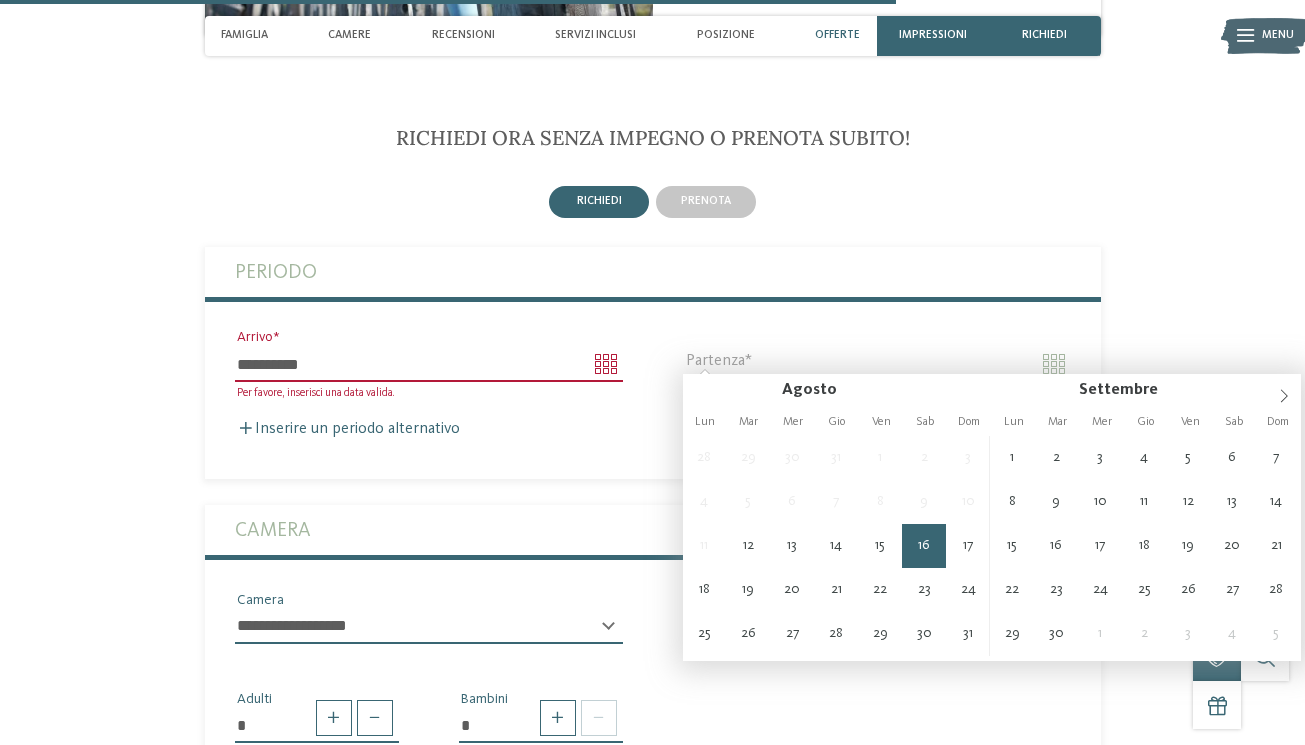 type on "**********" 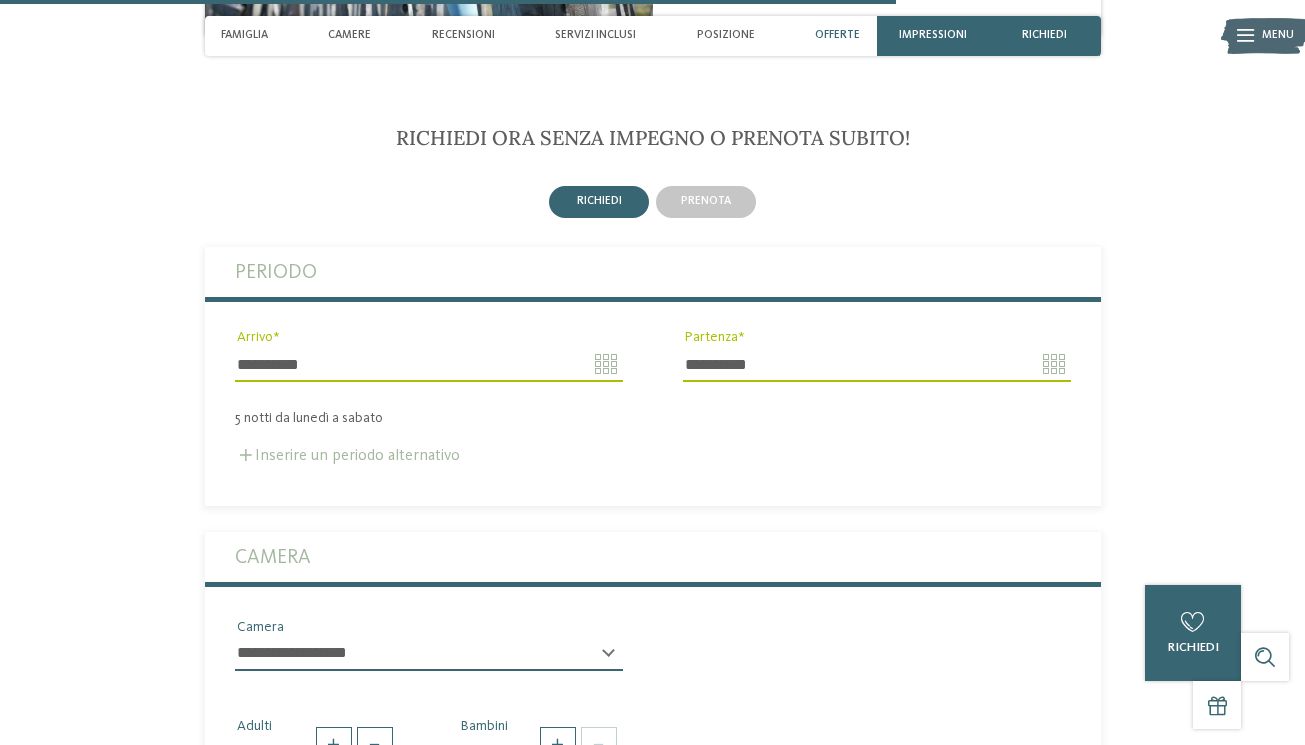 click on "Inserire un periodo alternativo" at bounding box center [347, 456] 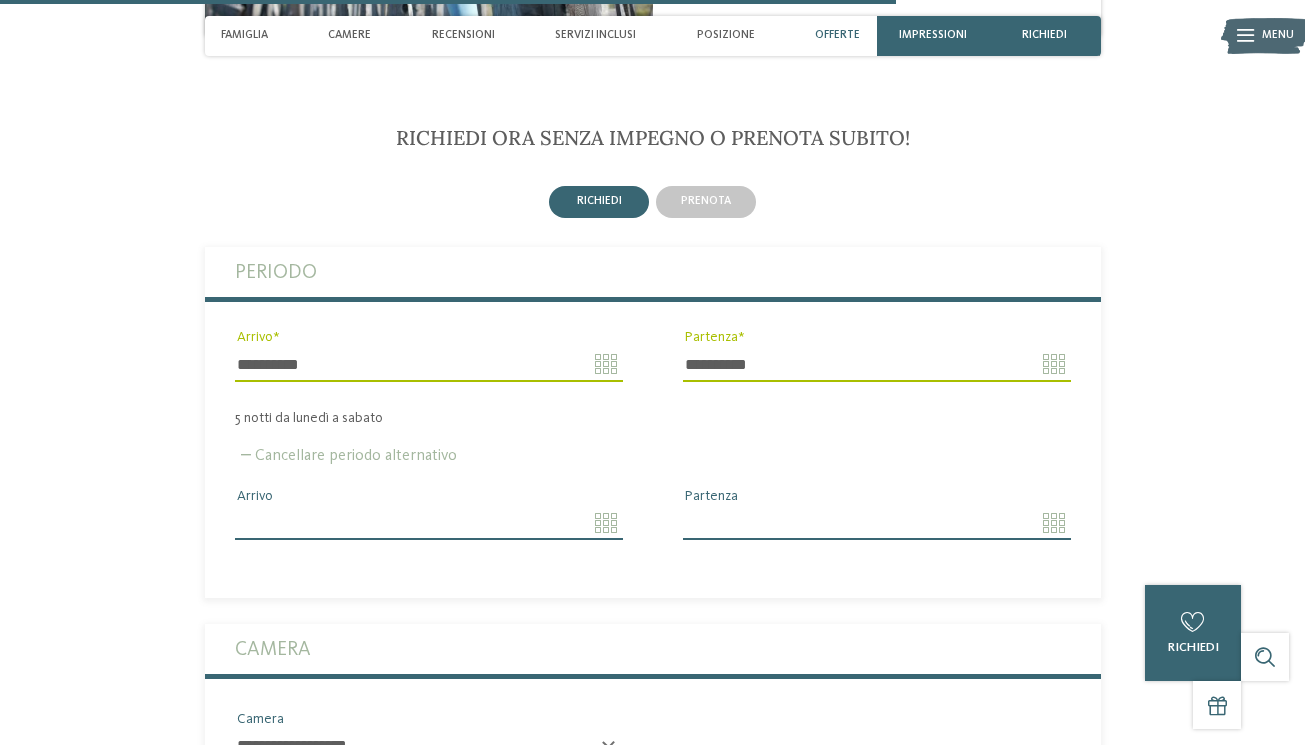 click on "Cancellare periodo alternativo" at bounding box center (346, 456) 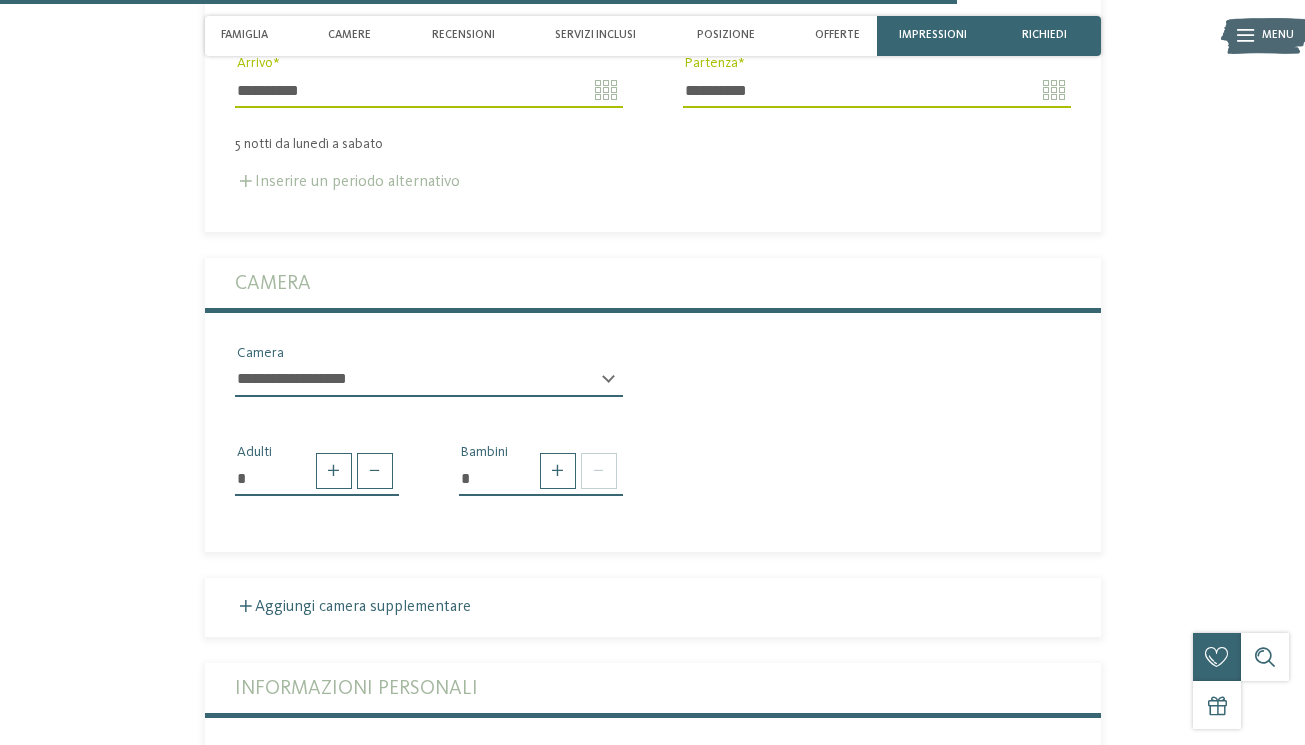 scroll, scrollTop: 3994, scrollLeft: 0, axis: vertical 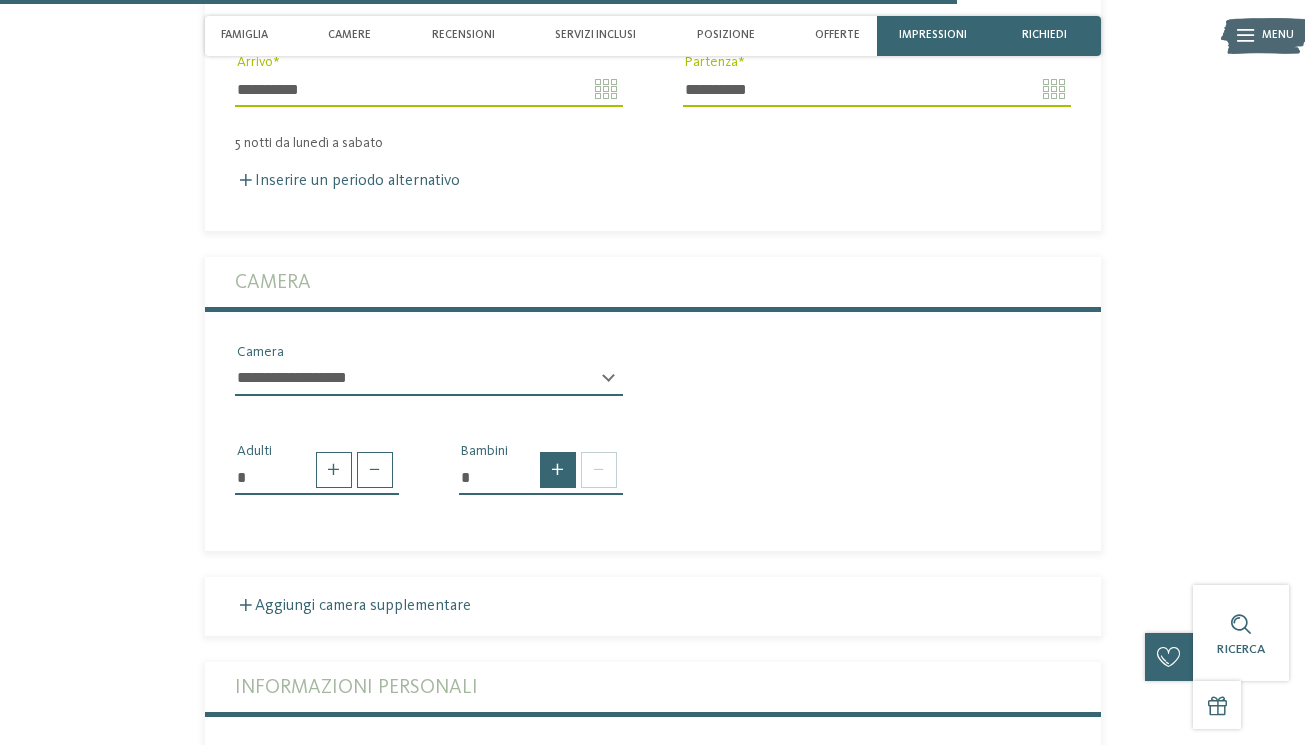 click at bounding box center [558, 470] 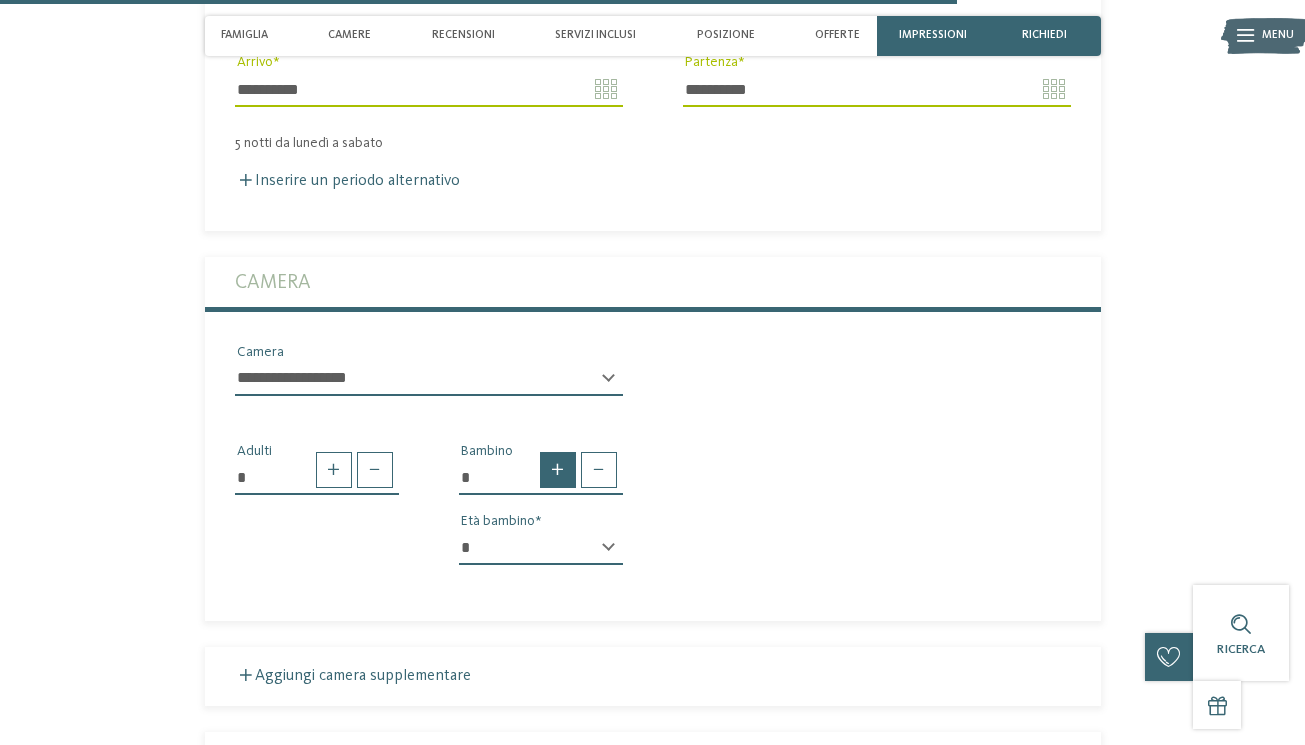 click at bounding box center [558, 470] 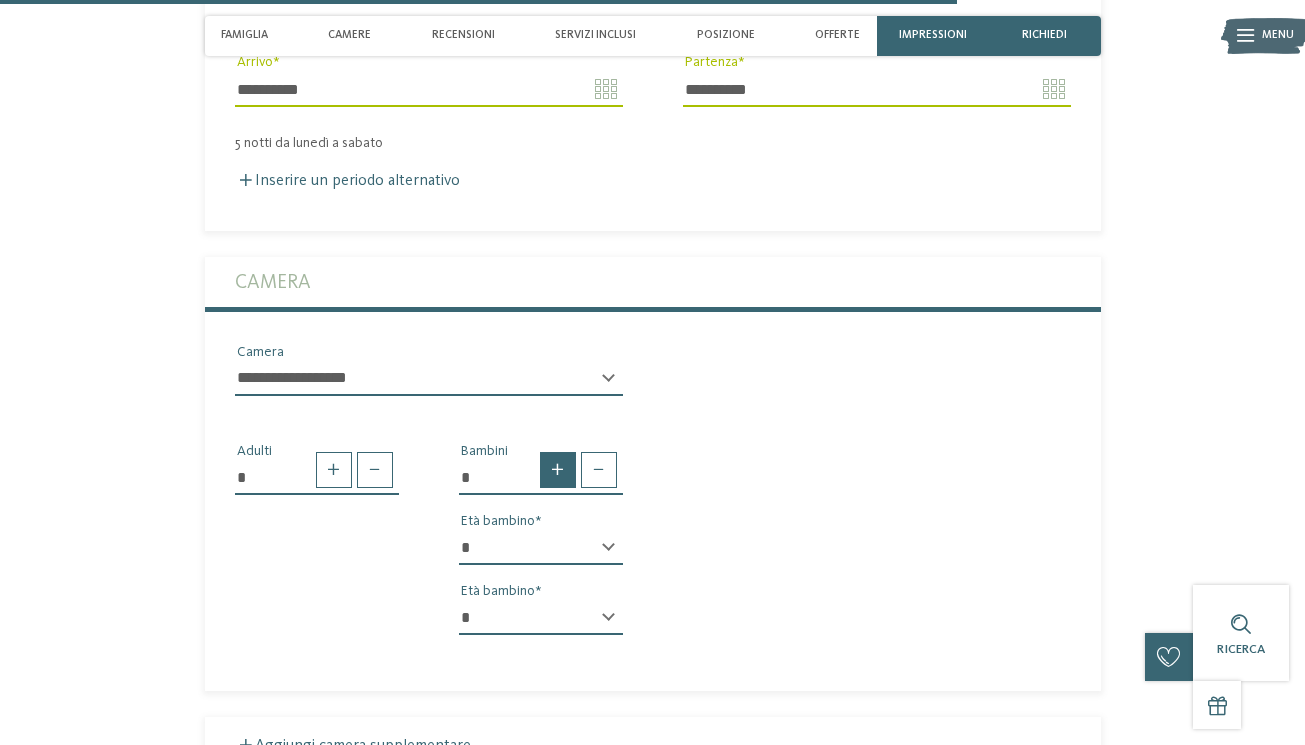 click at bounding box center (558, 470) 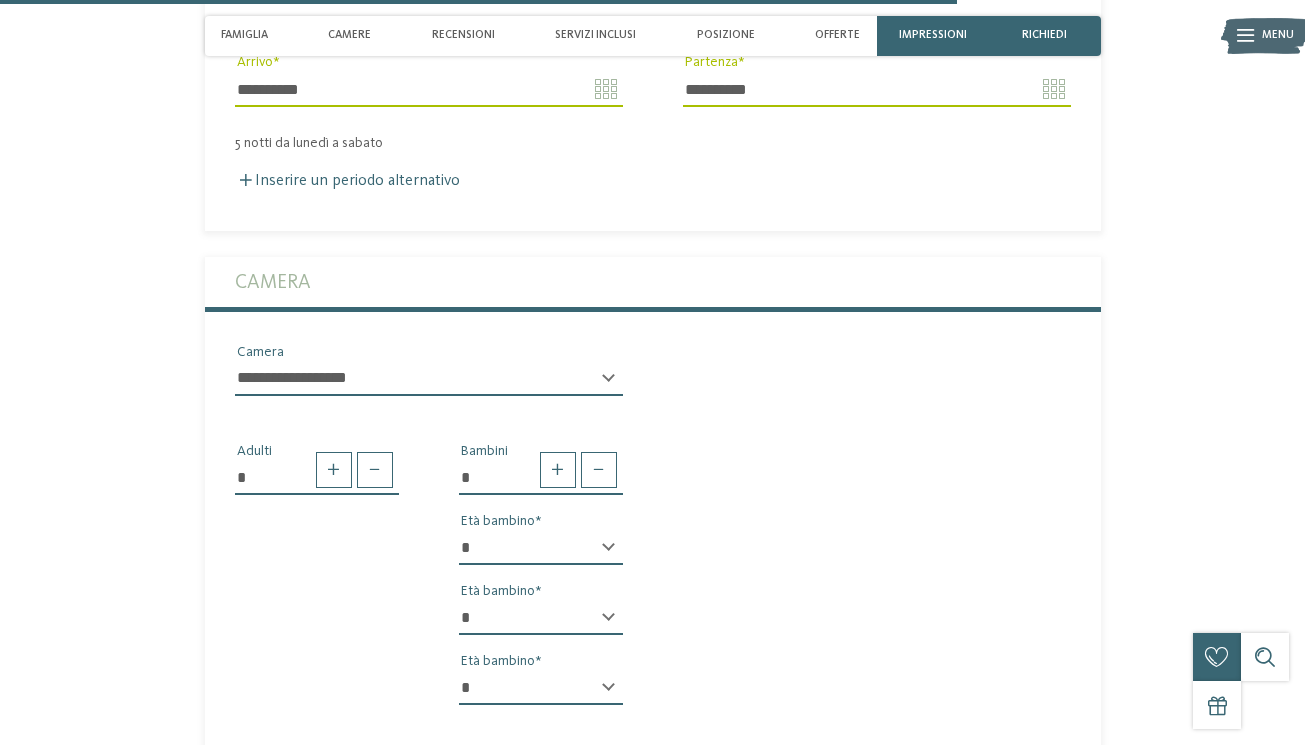 click on "* * * * * * * * * * * ** ** ** ** ** ** ** **     Età bambino" at bounding box center (541, 556) 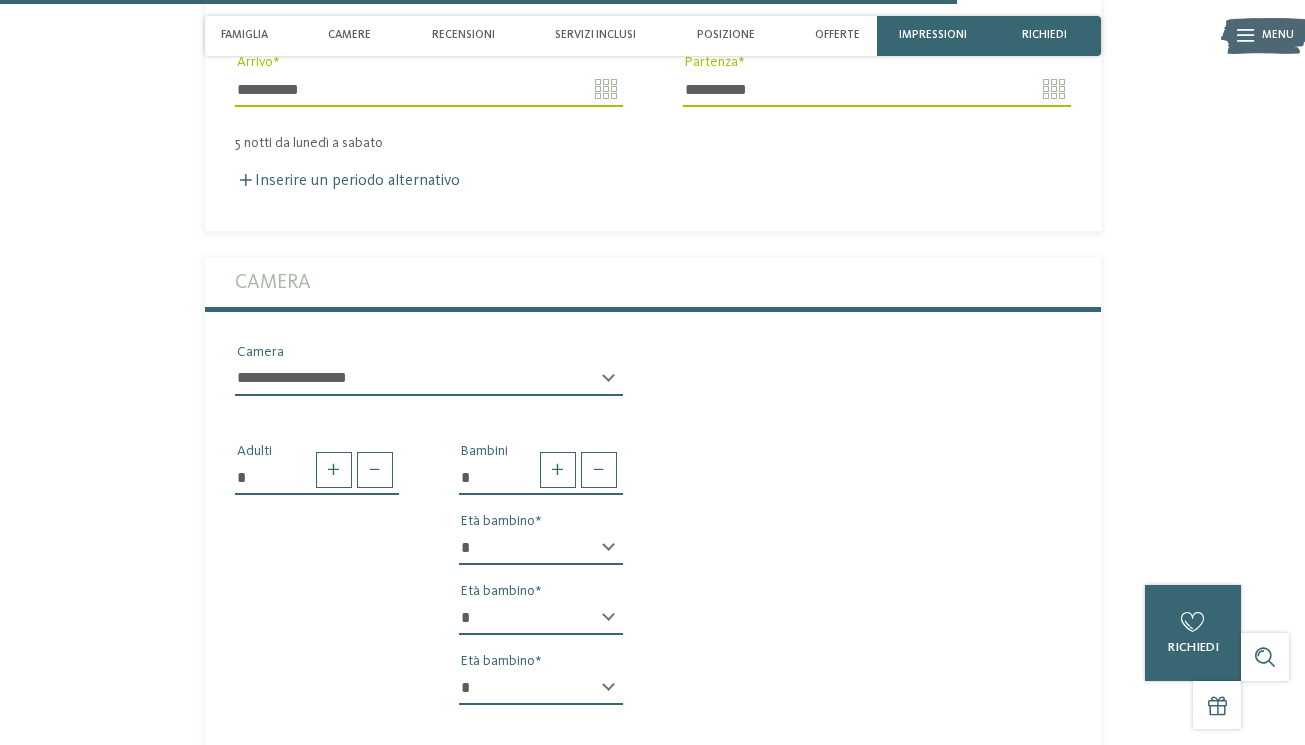 select on "*" 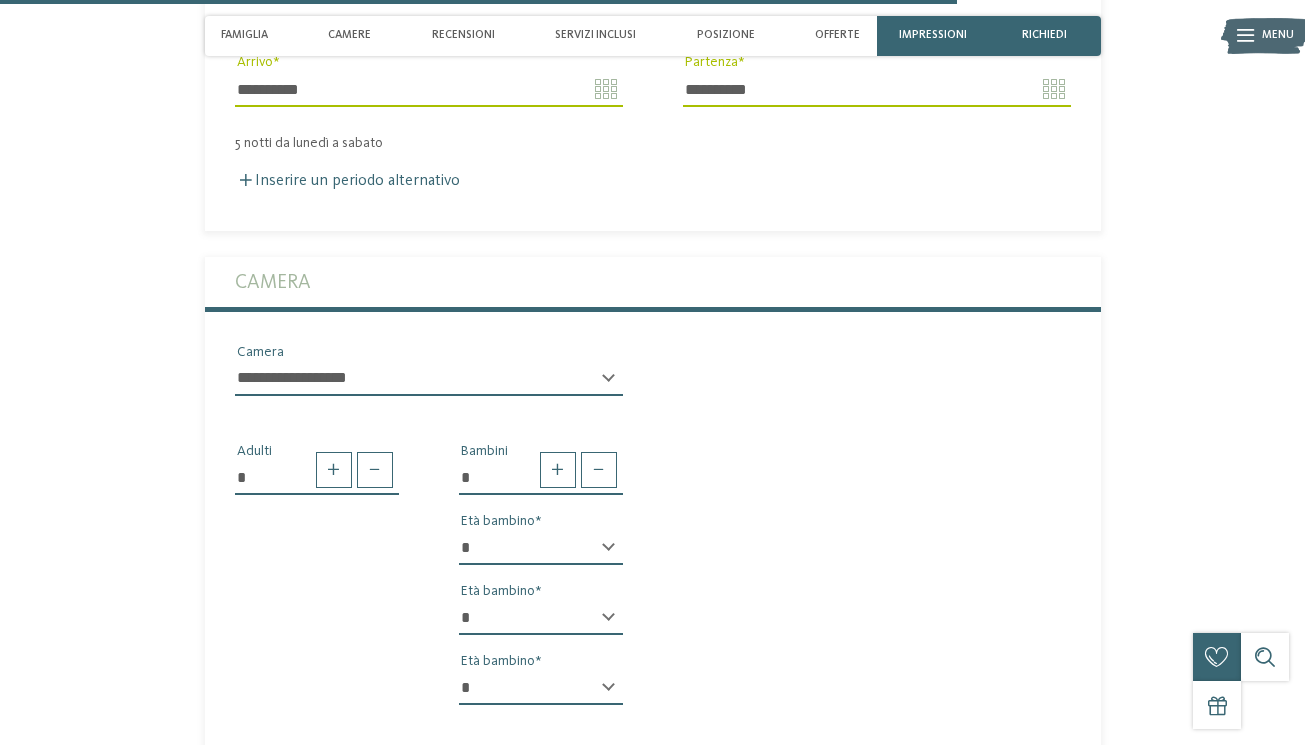 select on "*" 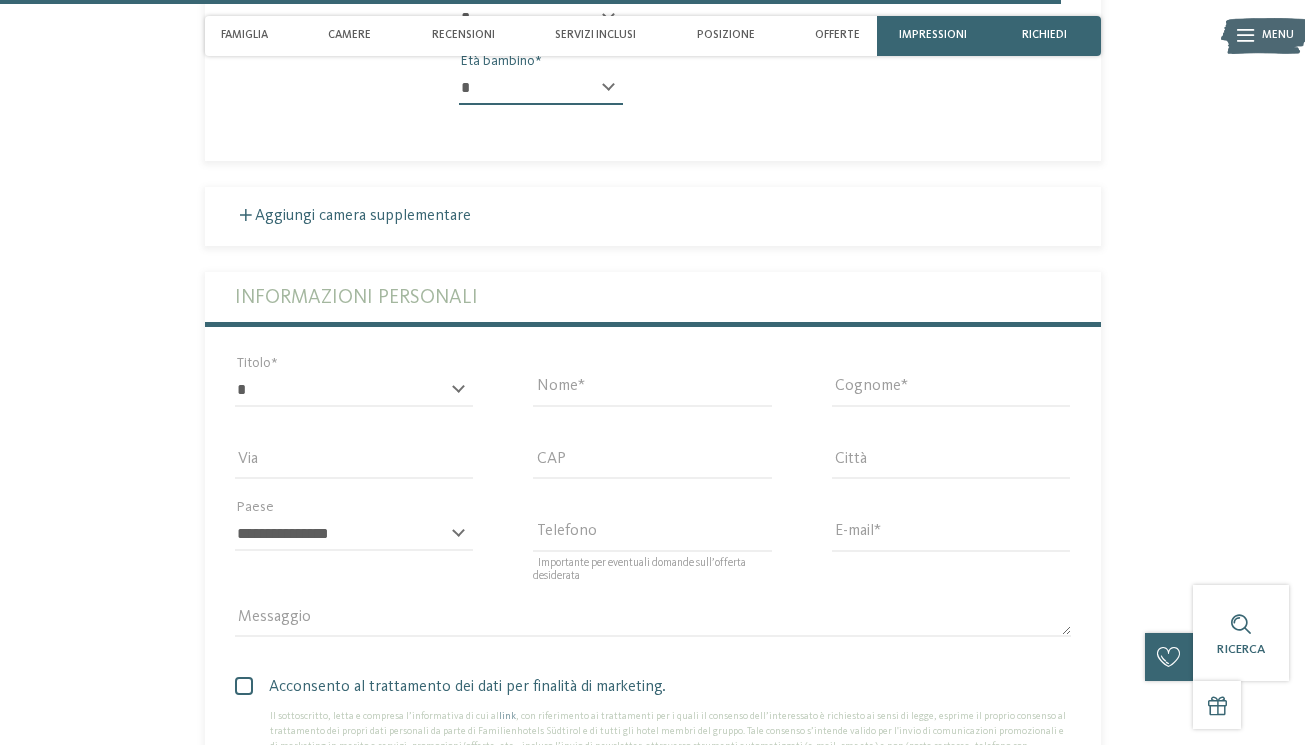 scroll, scrollTop: 4595, scrollLeft: 0, axis: vertical 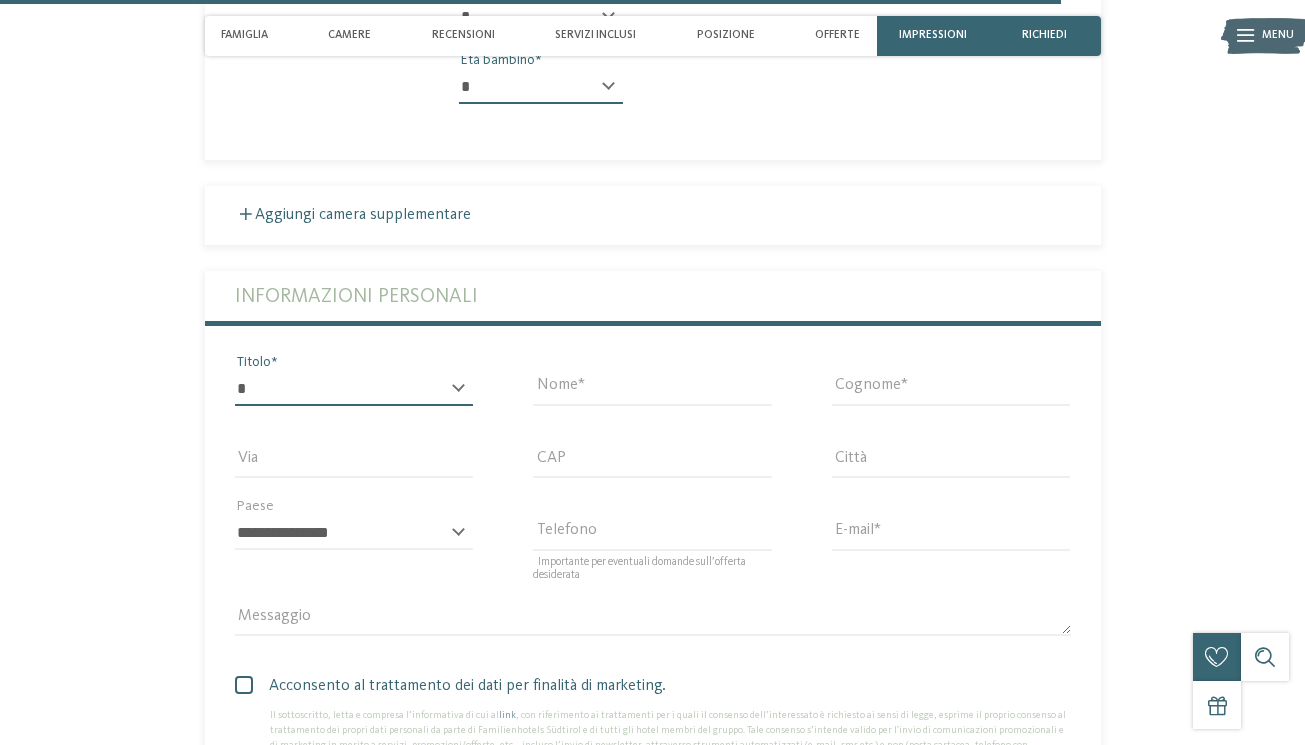 click on "* ****** ******* ******** ******" at bounding box center (354, 389) 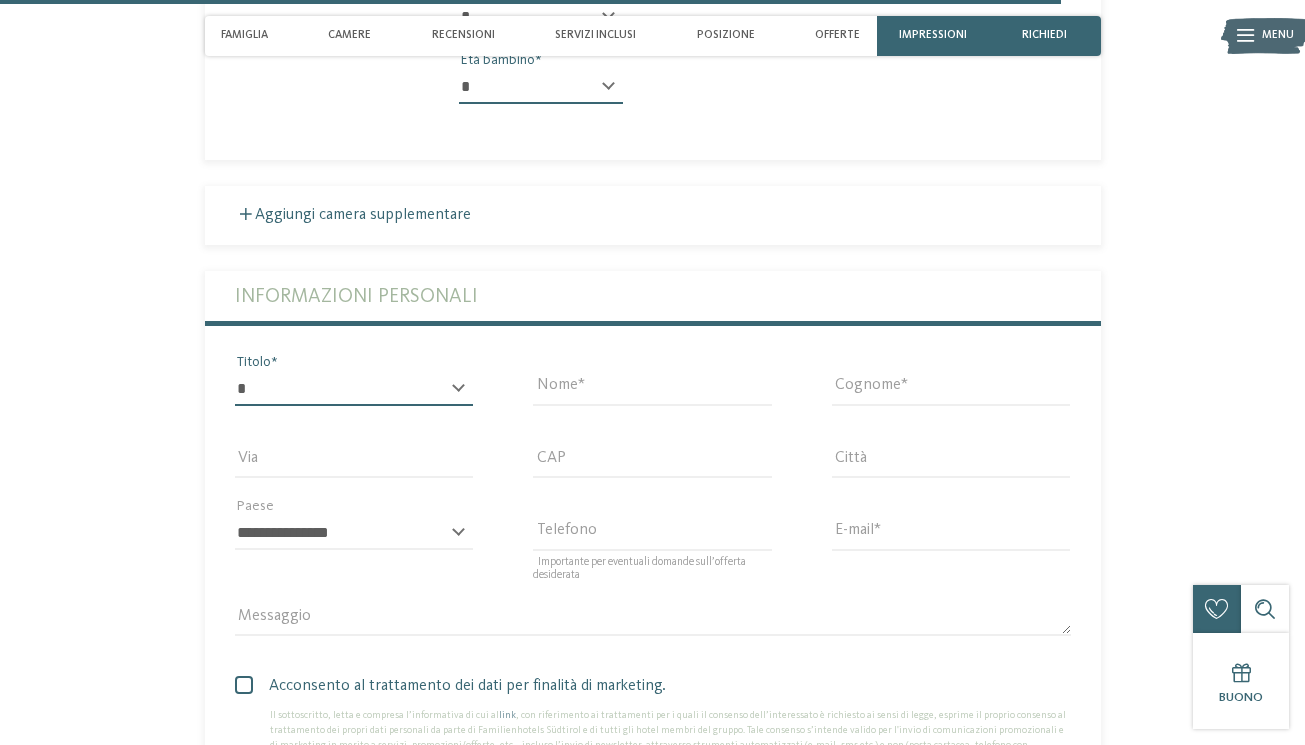 select on "*" 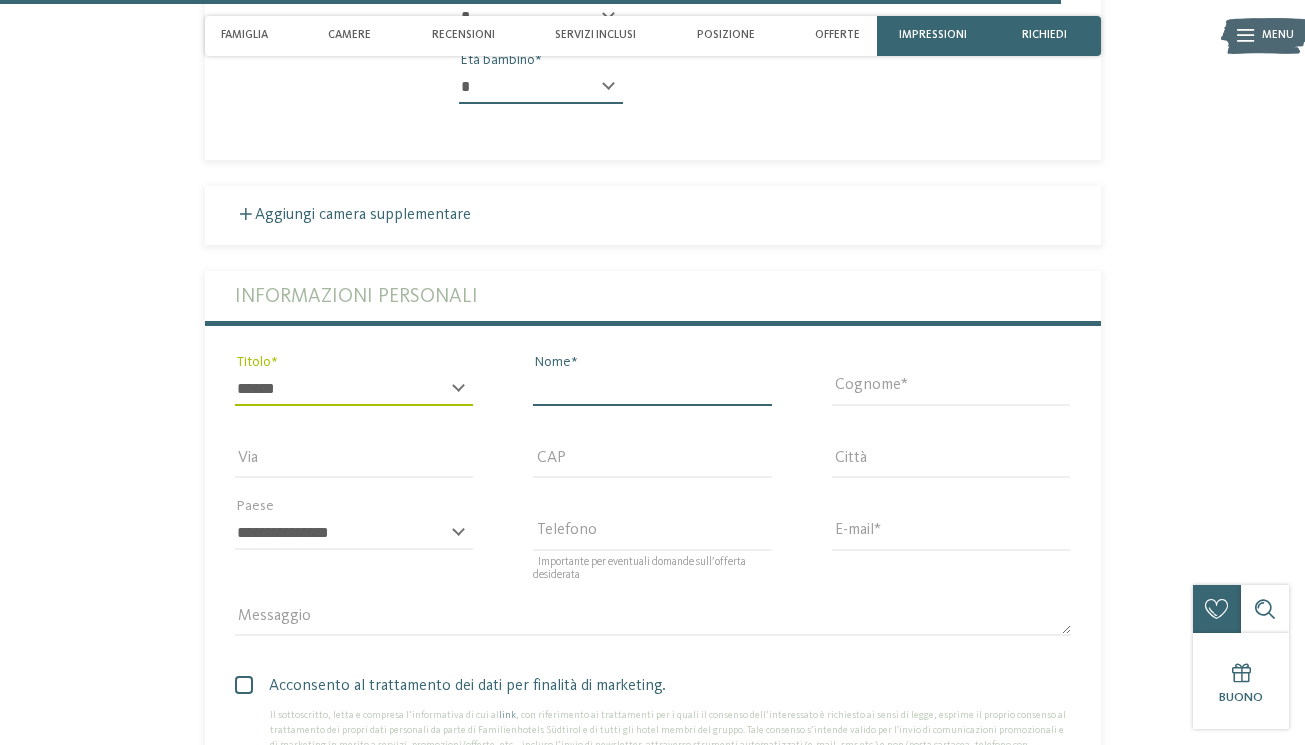 type on "******" 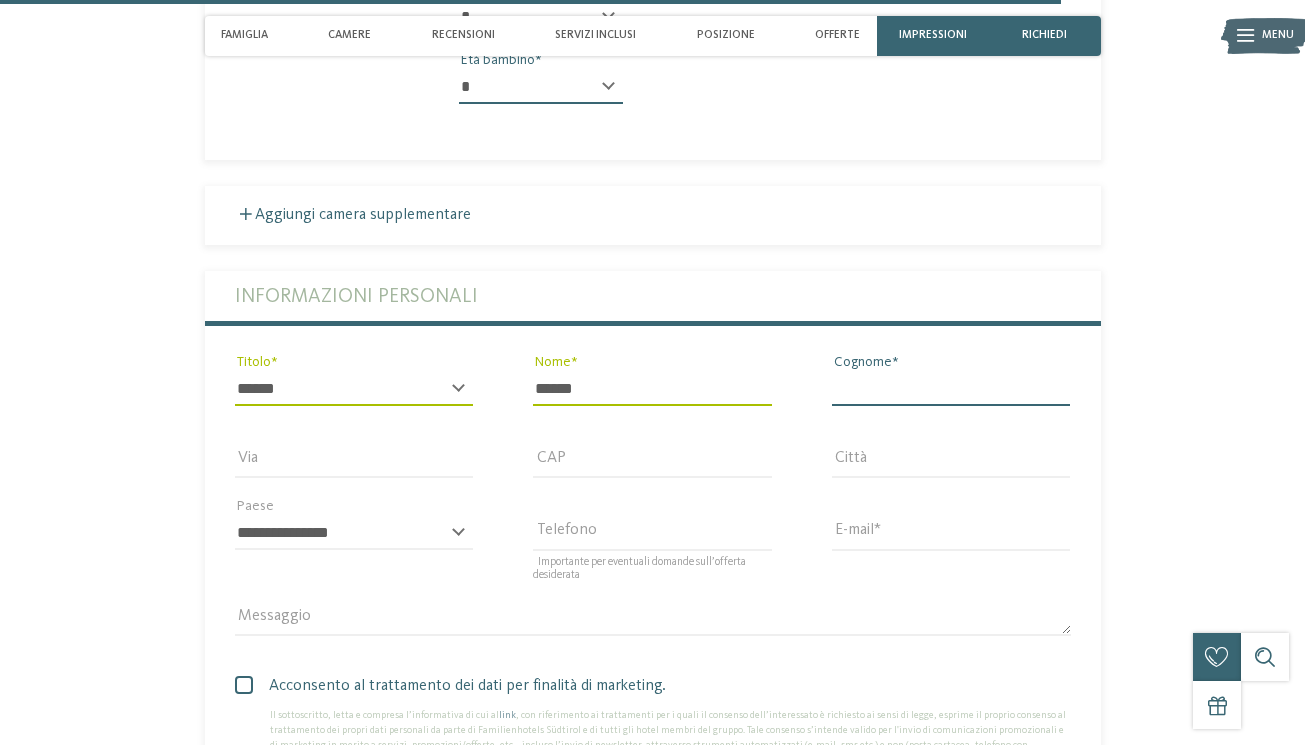 type on "*******" 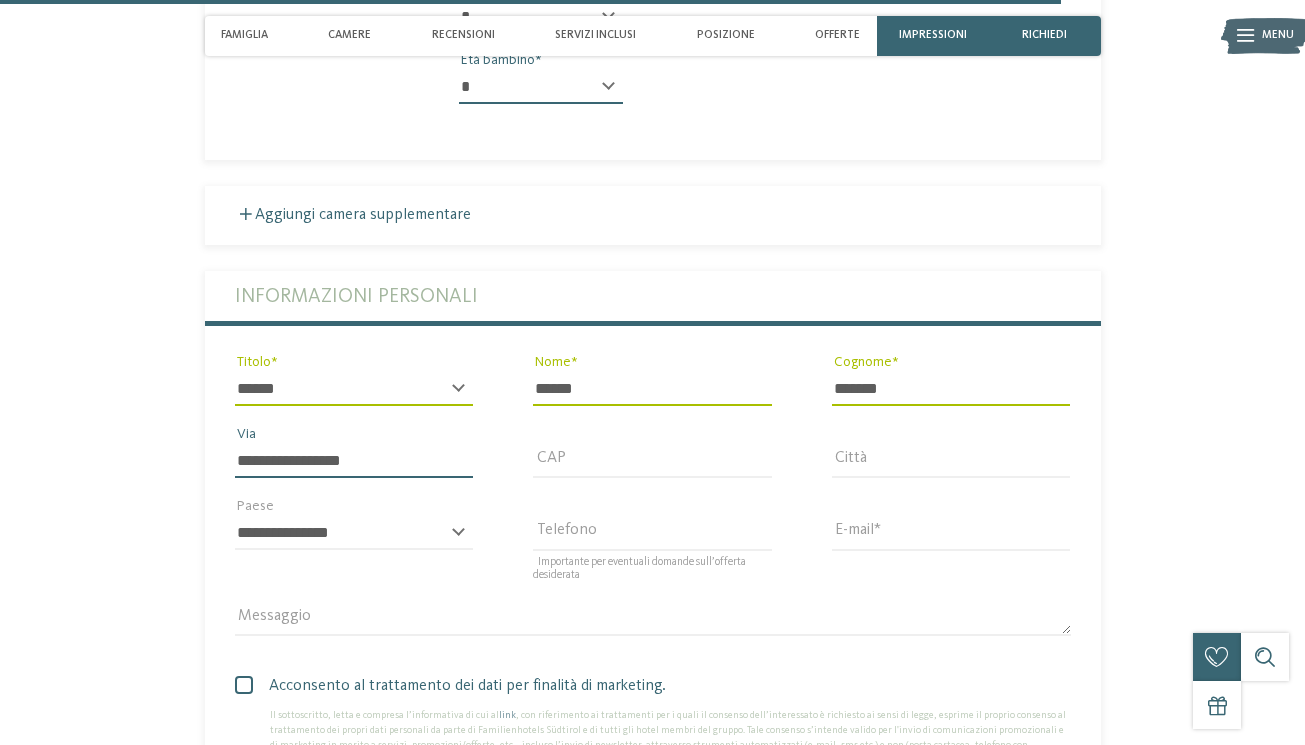 type on "**********" 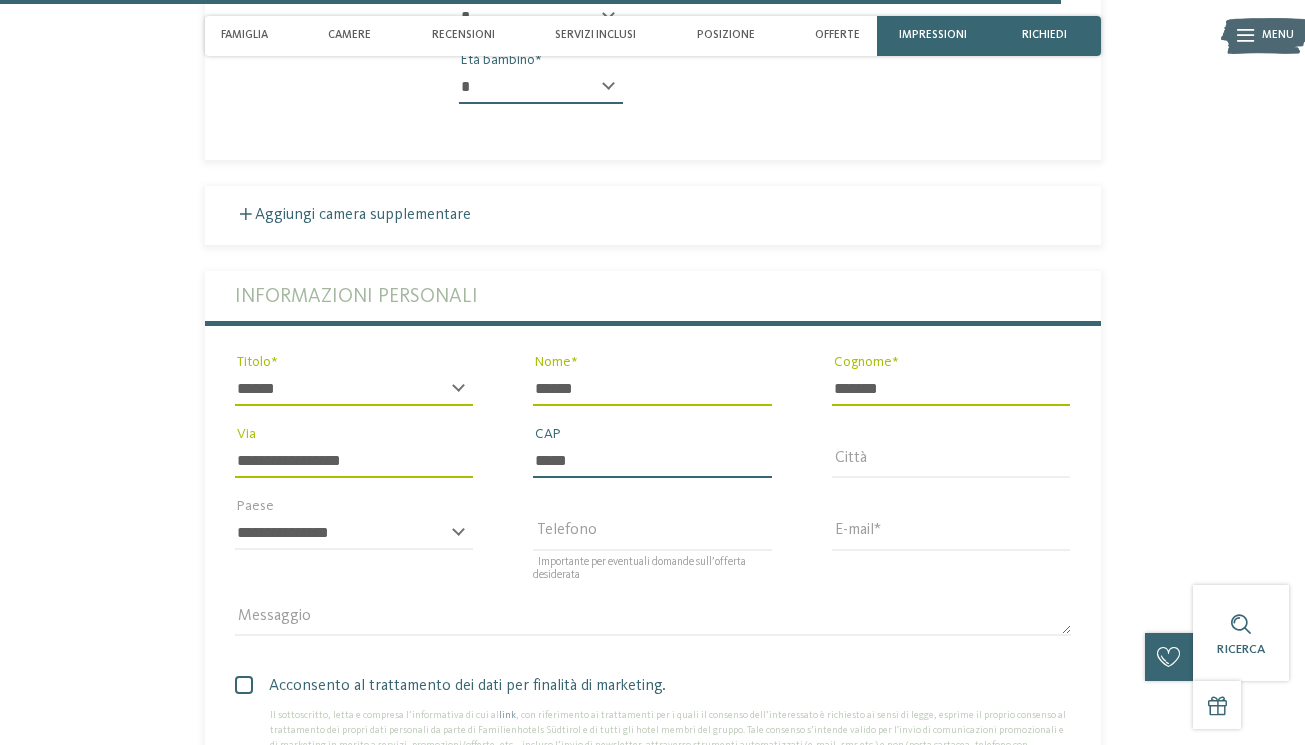 type on "*****" 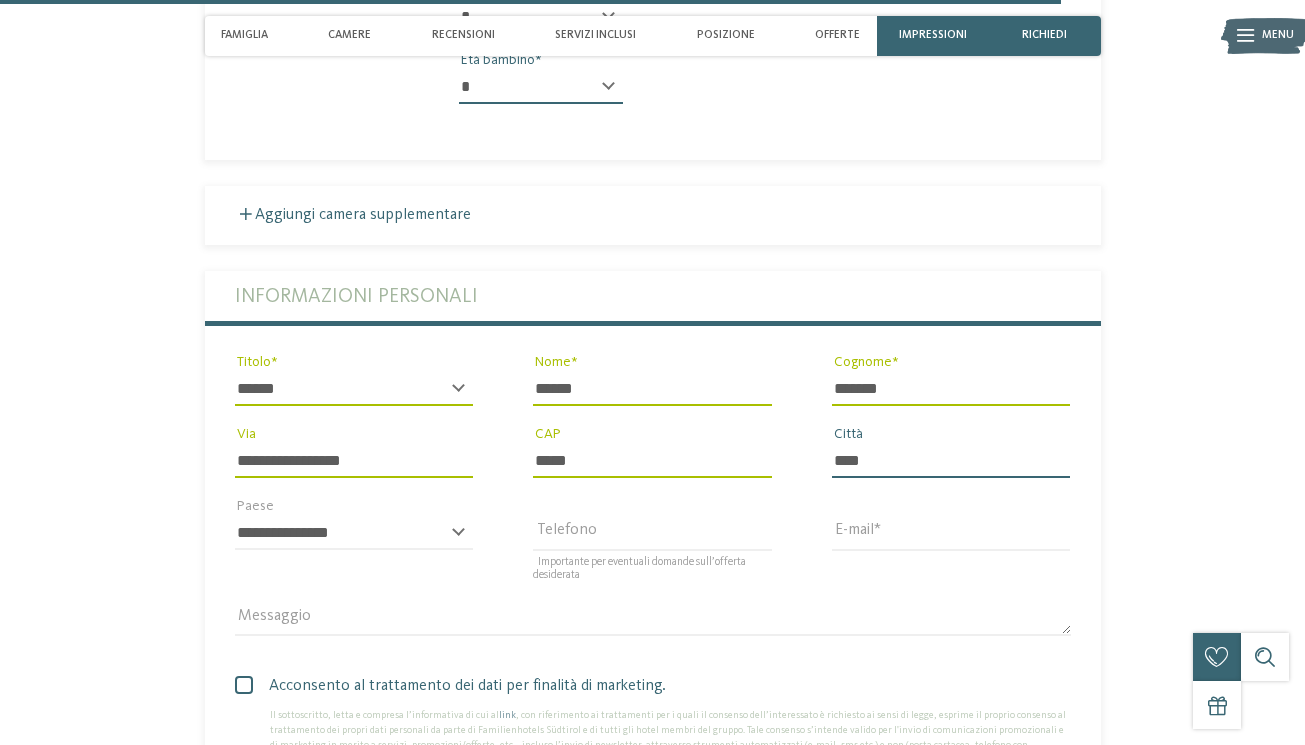 type on "****" 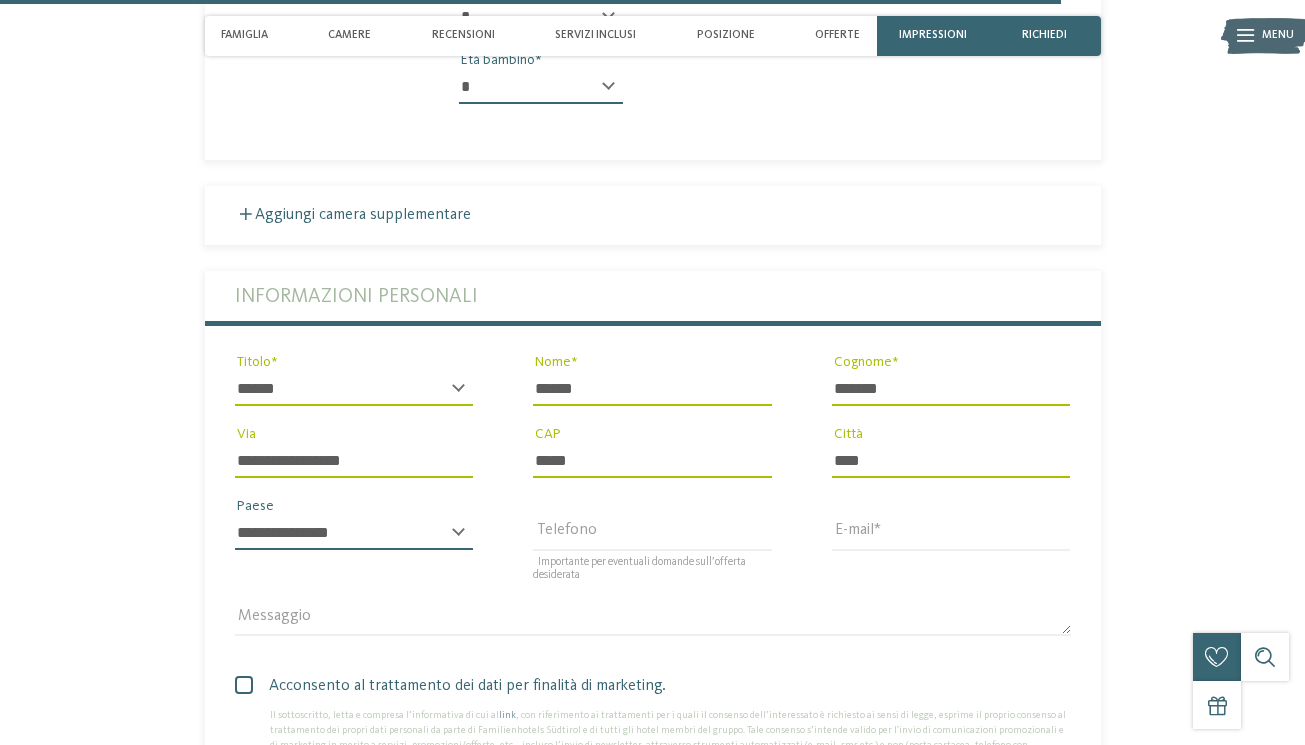 select on "**" 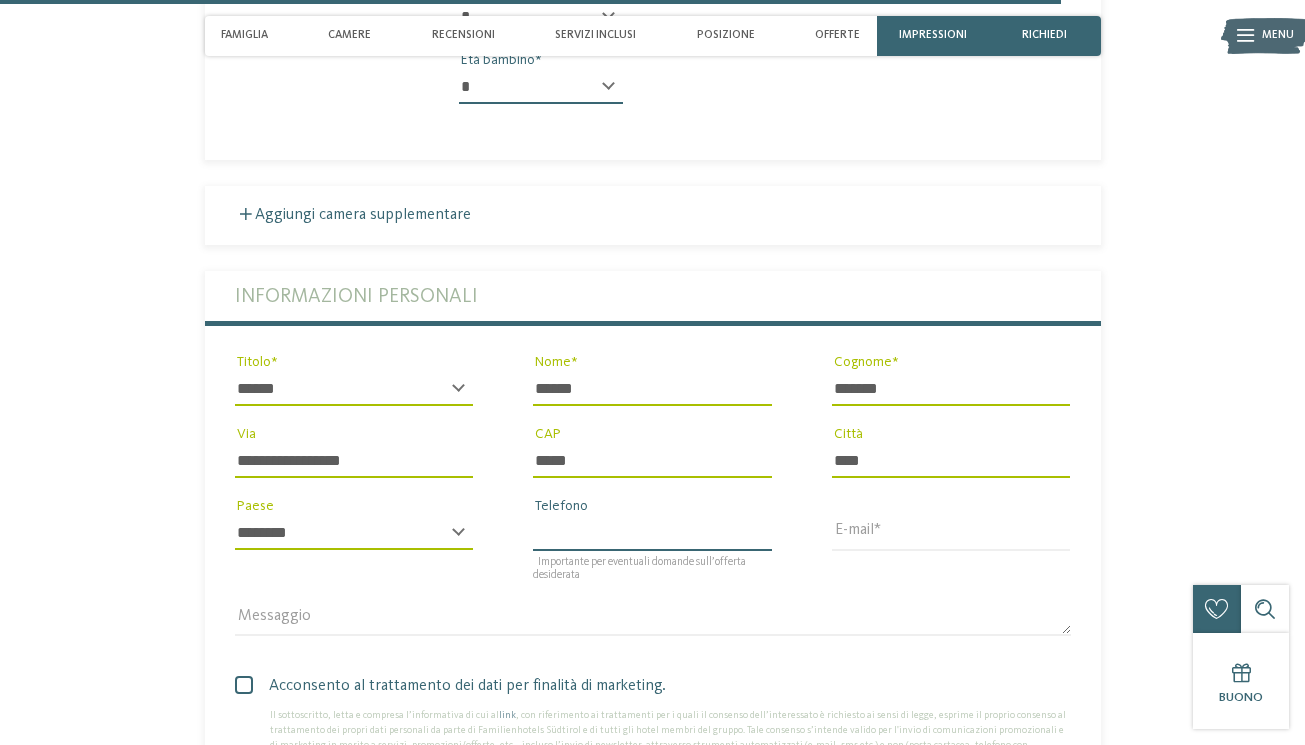type on "**********" 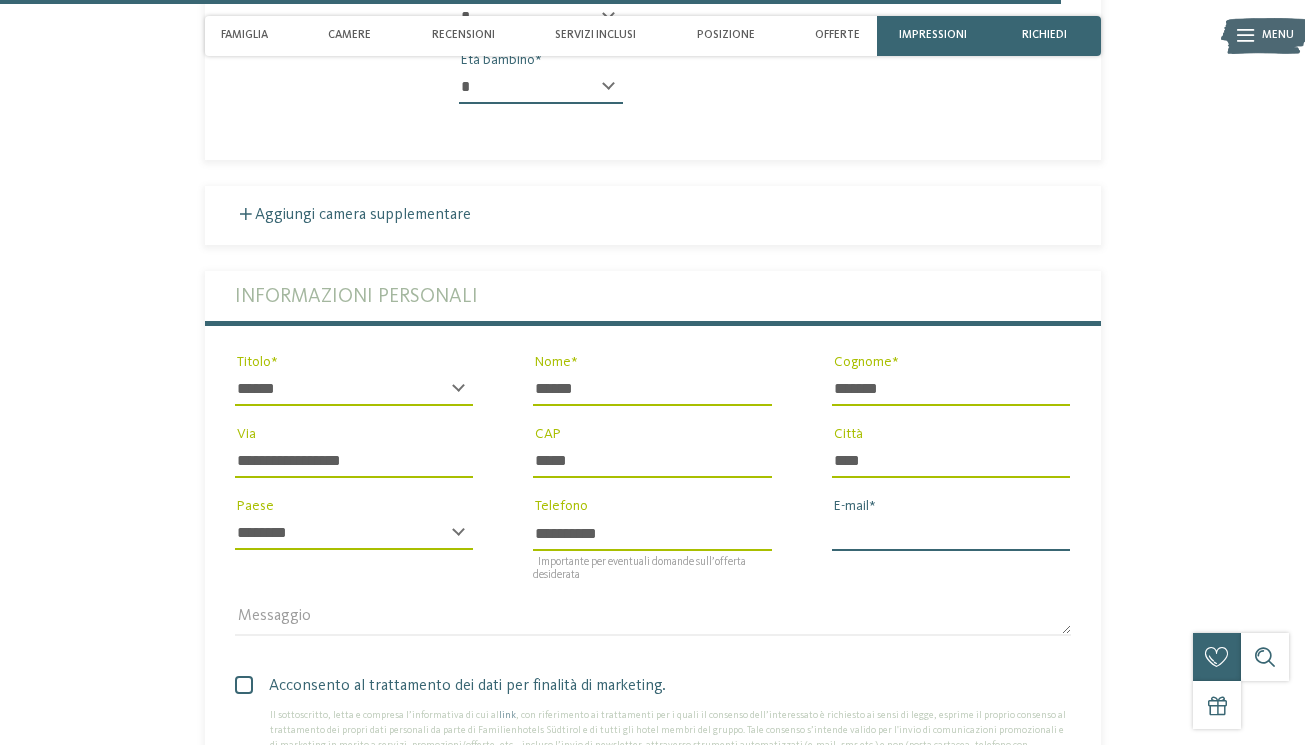 type on "**********" 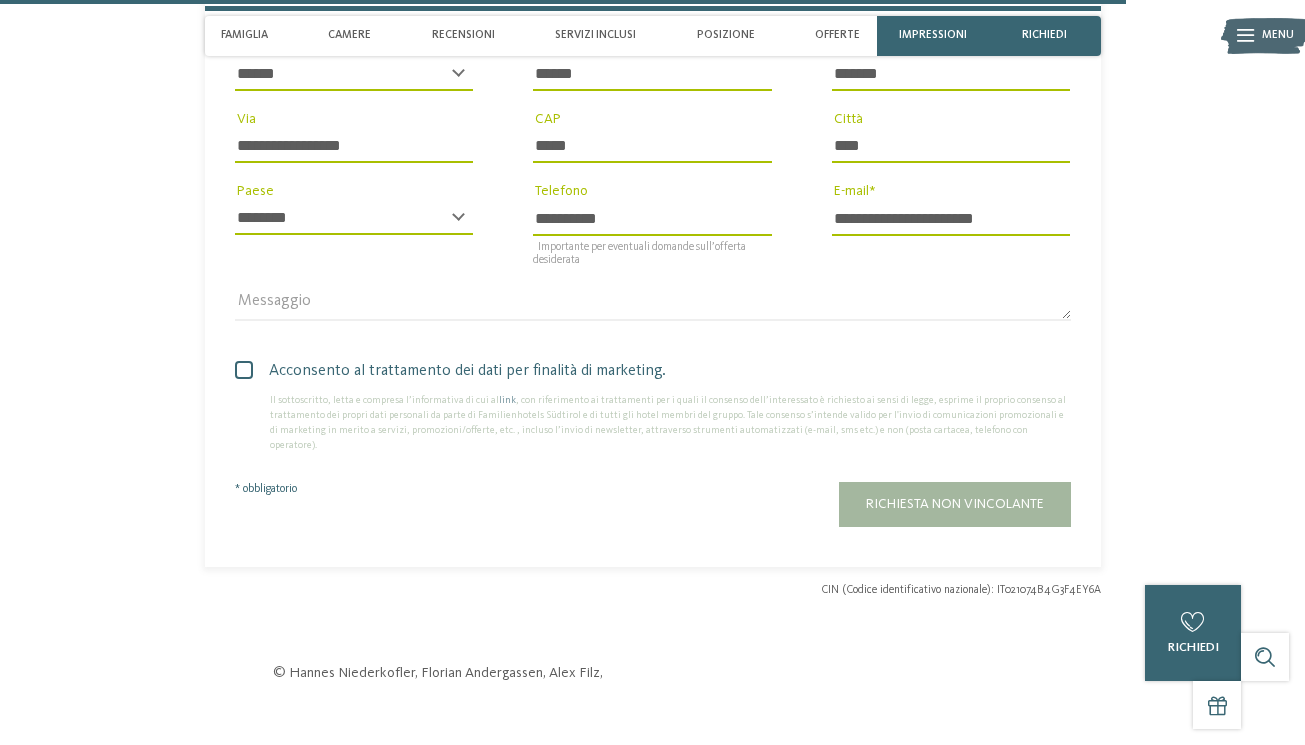 scroll, scrollTop: 4913, scrollLeft: 0, axis: vertical 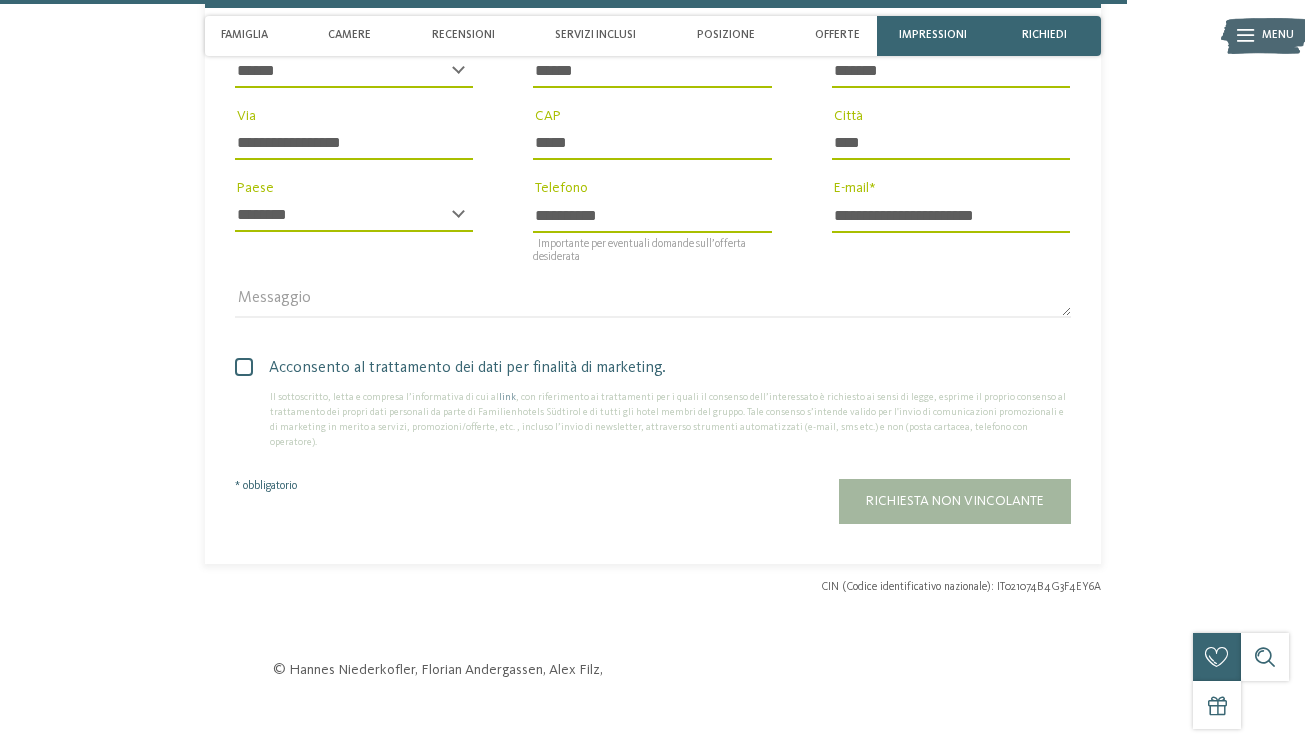 click at bounding box center [244, 367] 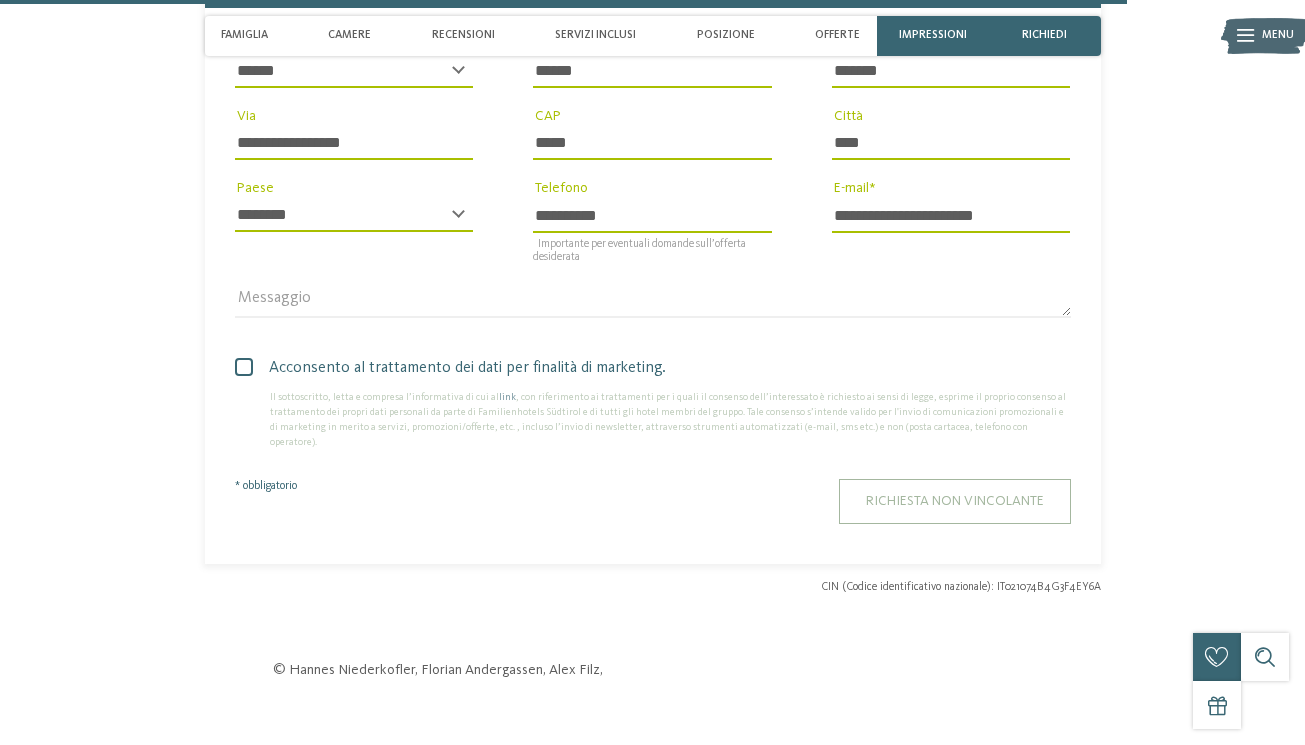 click on "Richiesta non vincolante" at bounding box center (955, 501) 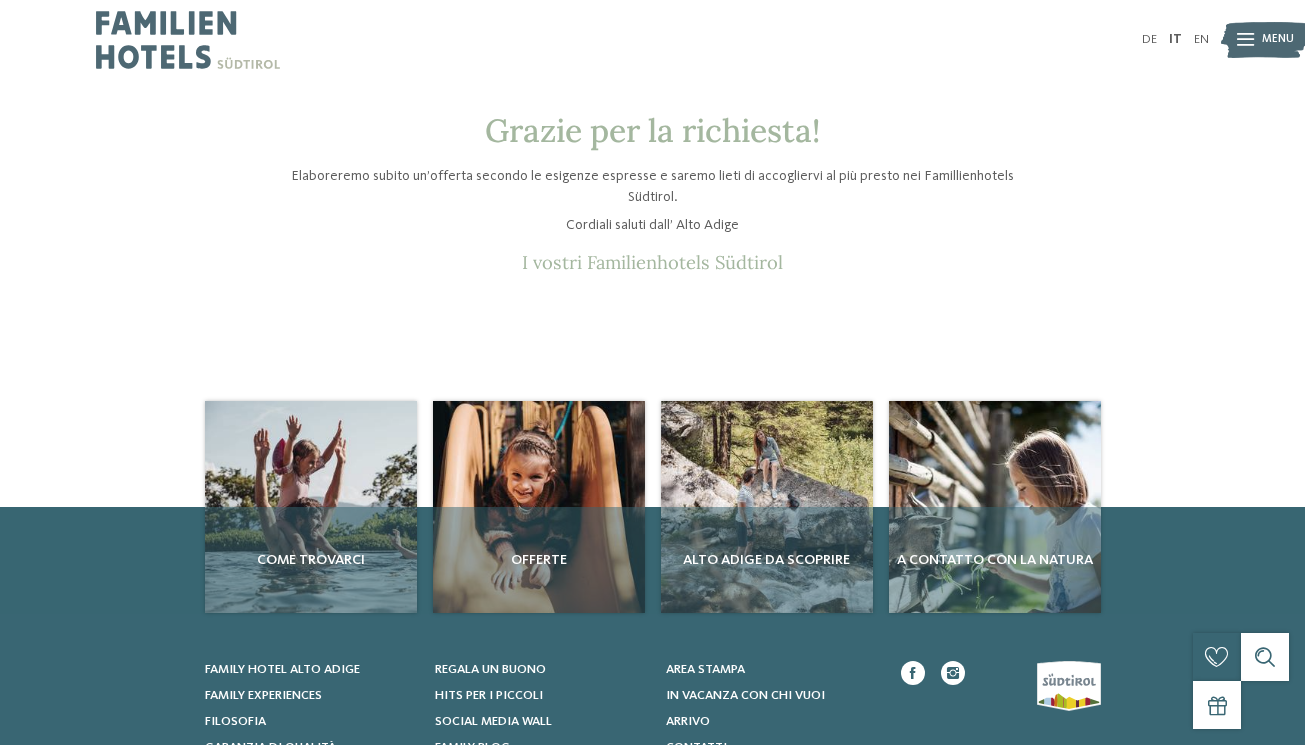 scroll, scrollTop: 0, scrollLeft: 0, axis: both 